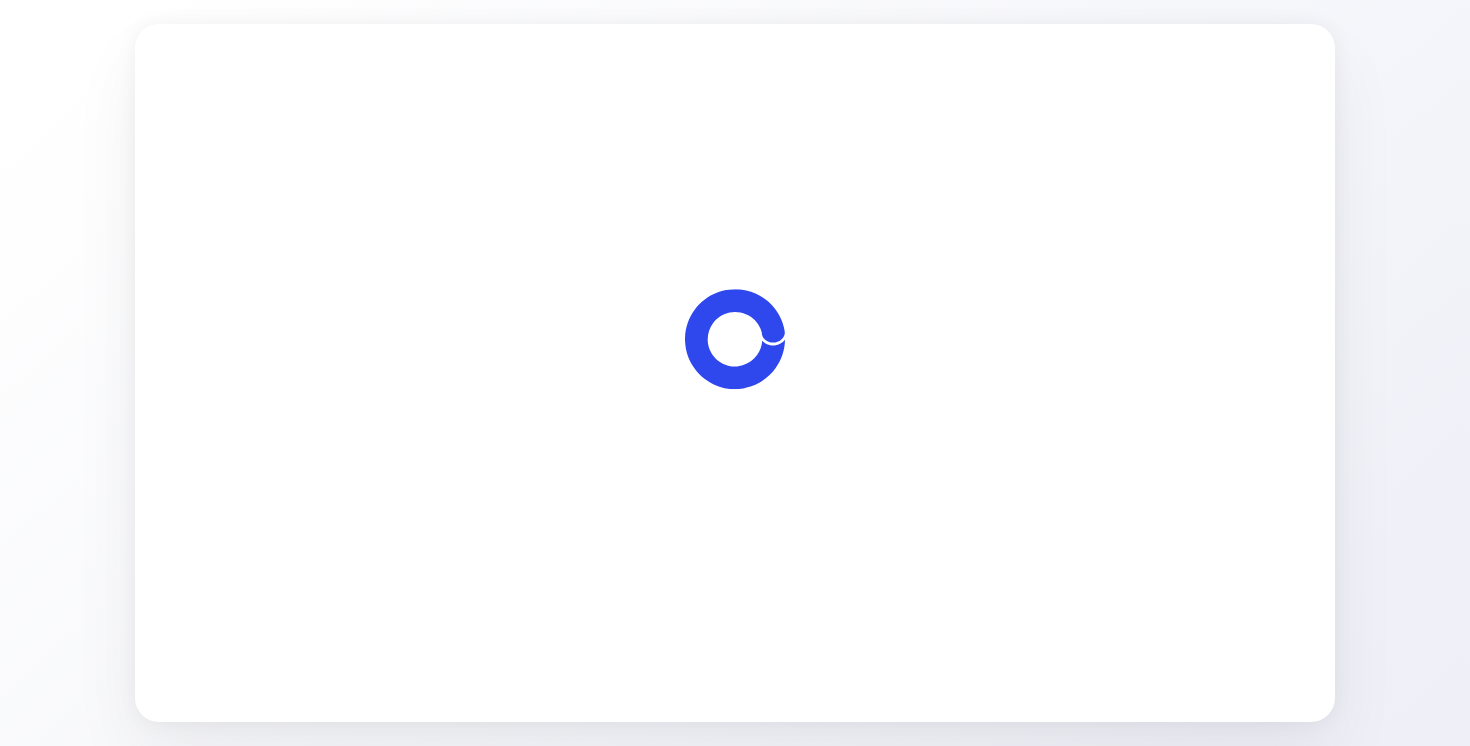 scroll, scrollTop: 0, scrollLeft: 0, axis: both 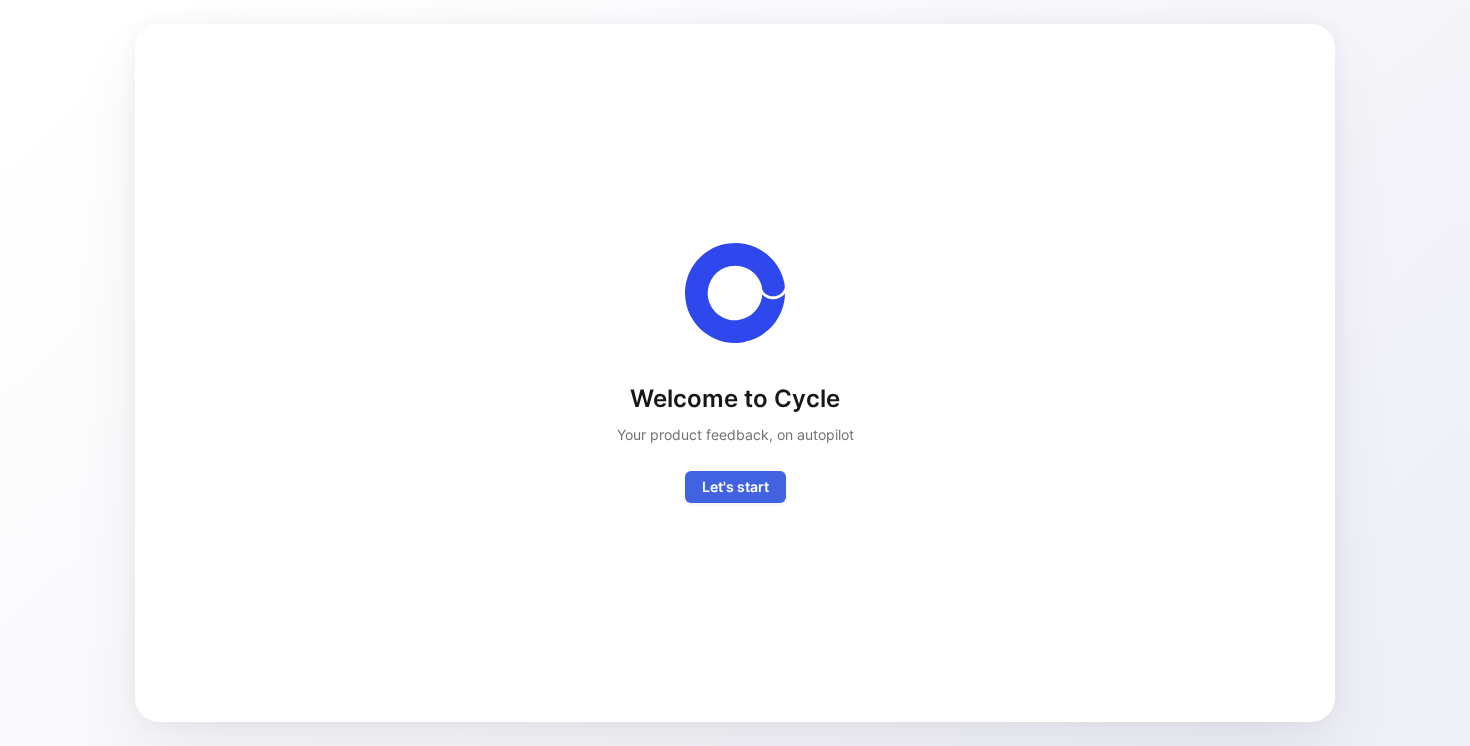 click on "Let's start" at bounding box center (735, 487) 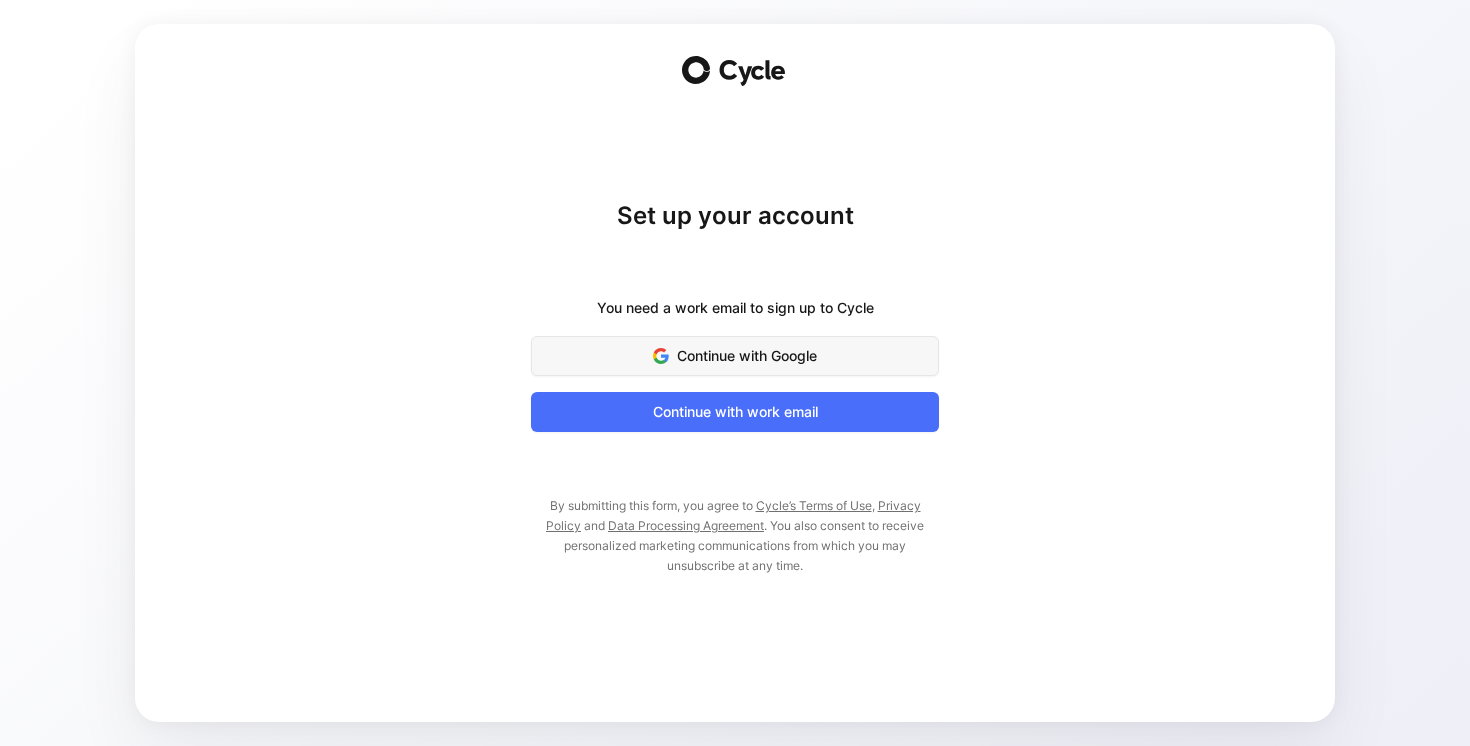 click on "Continue with Google" at bounding box center [735, 356] 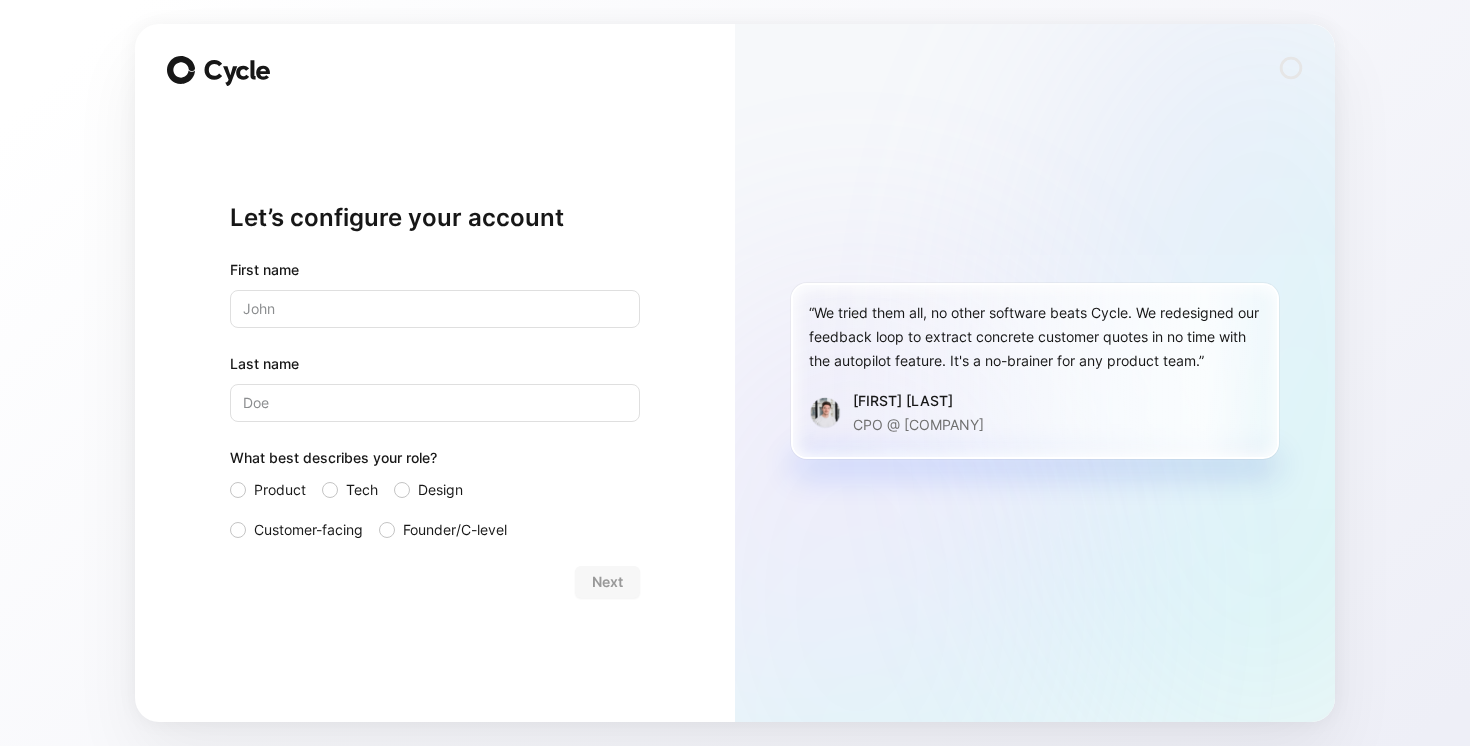 scroll, scrollTop: 0, scrollLeft: 0, axis: both 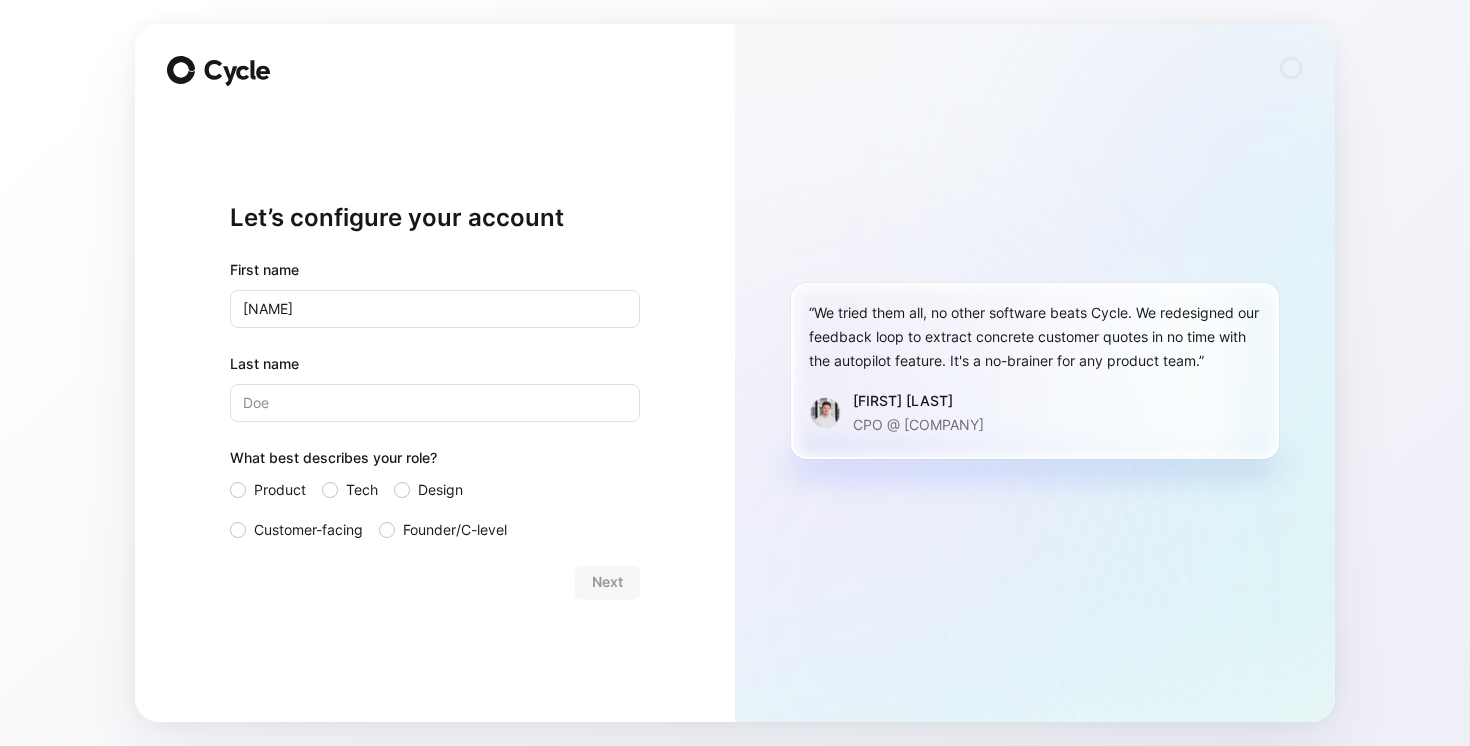 type on "[NAME]" 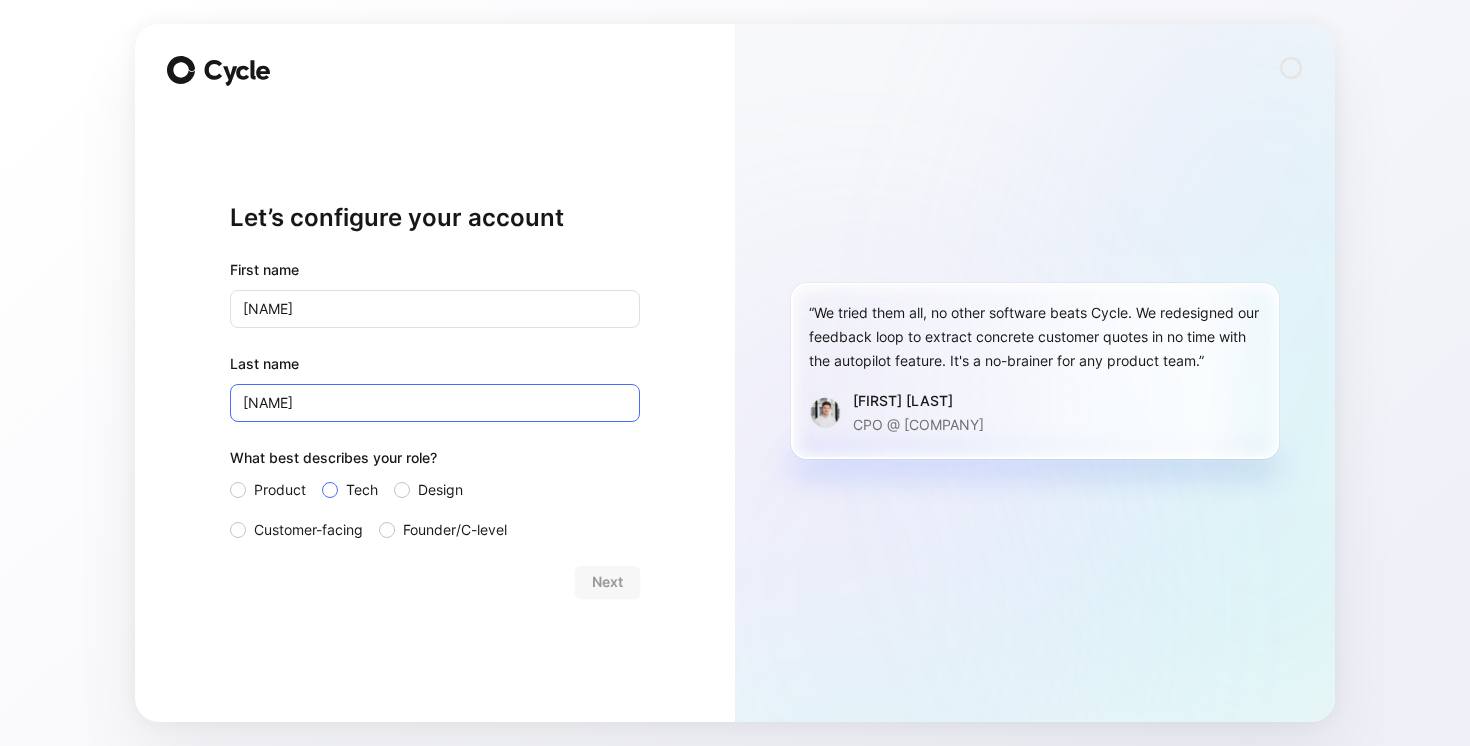 type on "[NAME]" 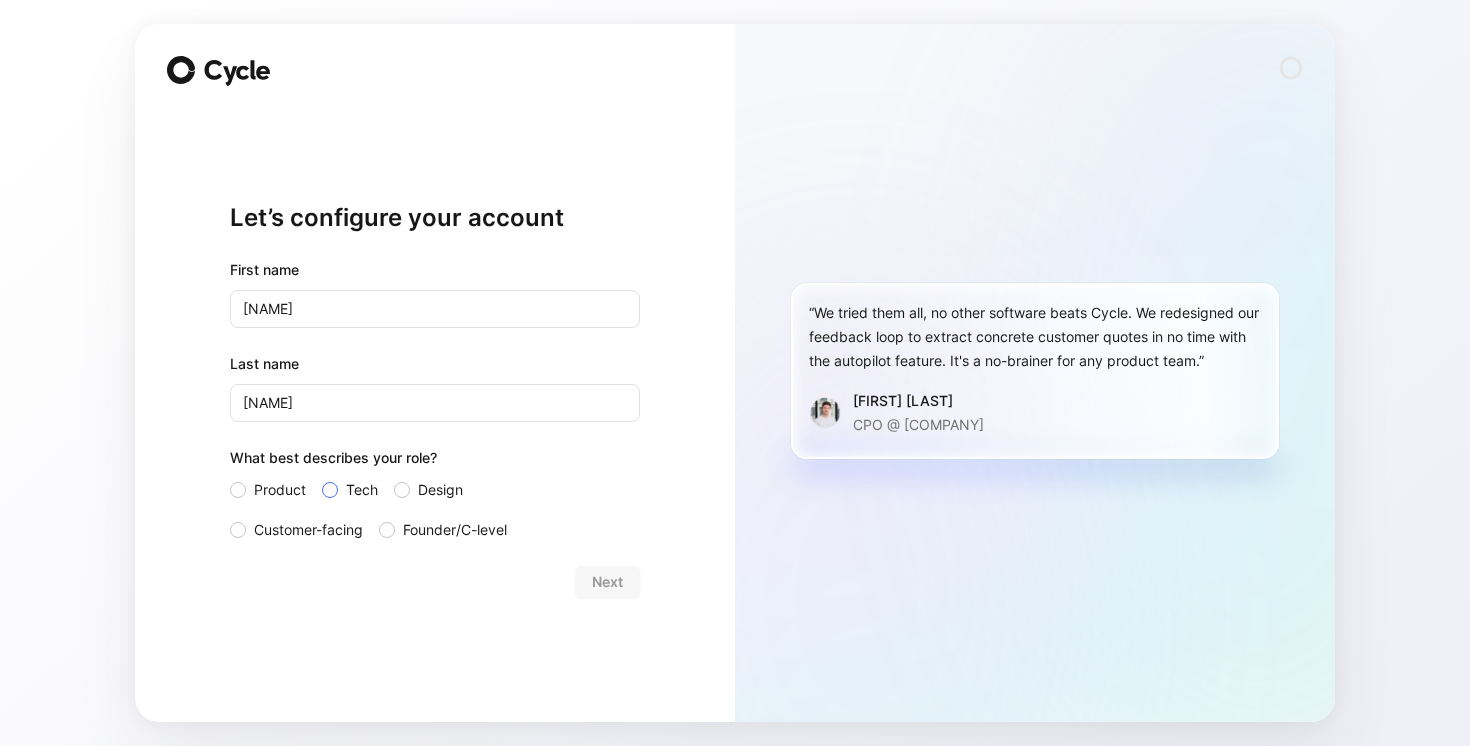 click on "Tech" at bounding box center [362, 490] 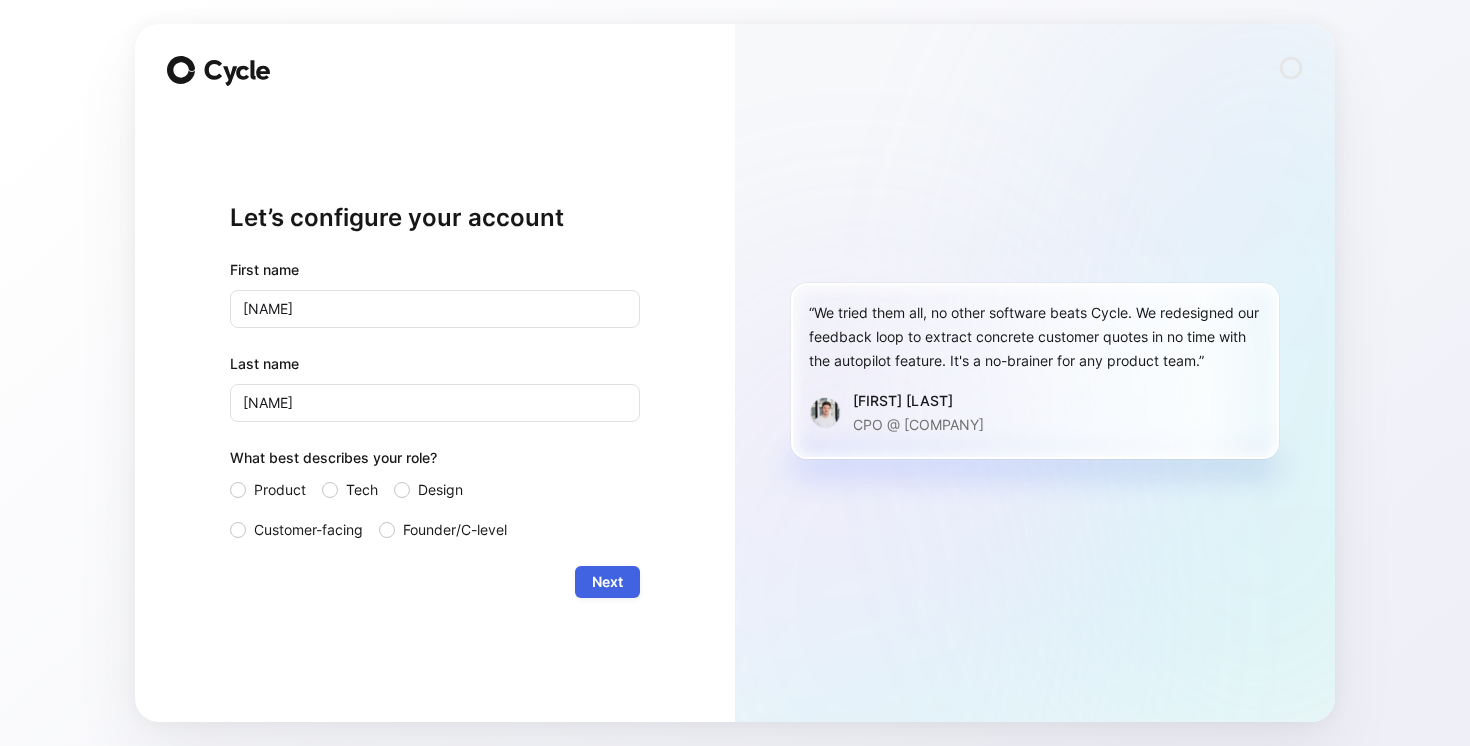 click on "Next" at bounding box center (607, 582) 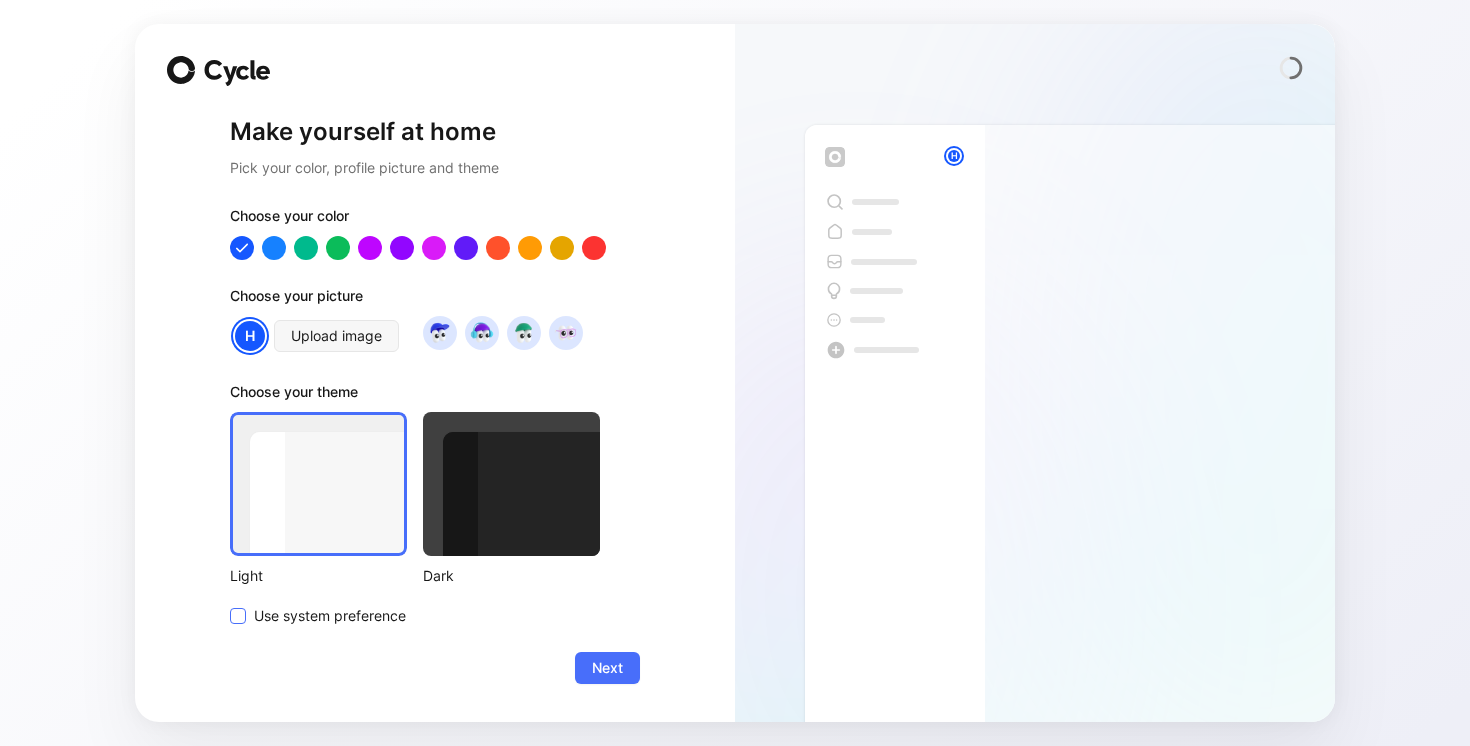 click on "Use system preference" at bounding box center [330, 616] 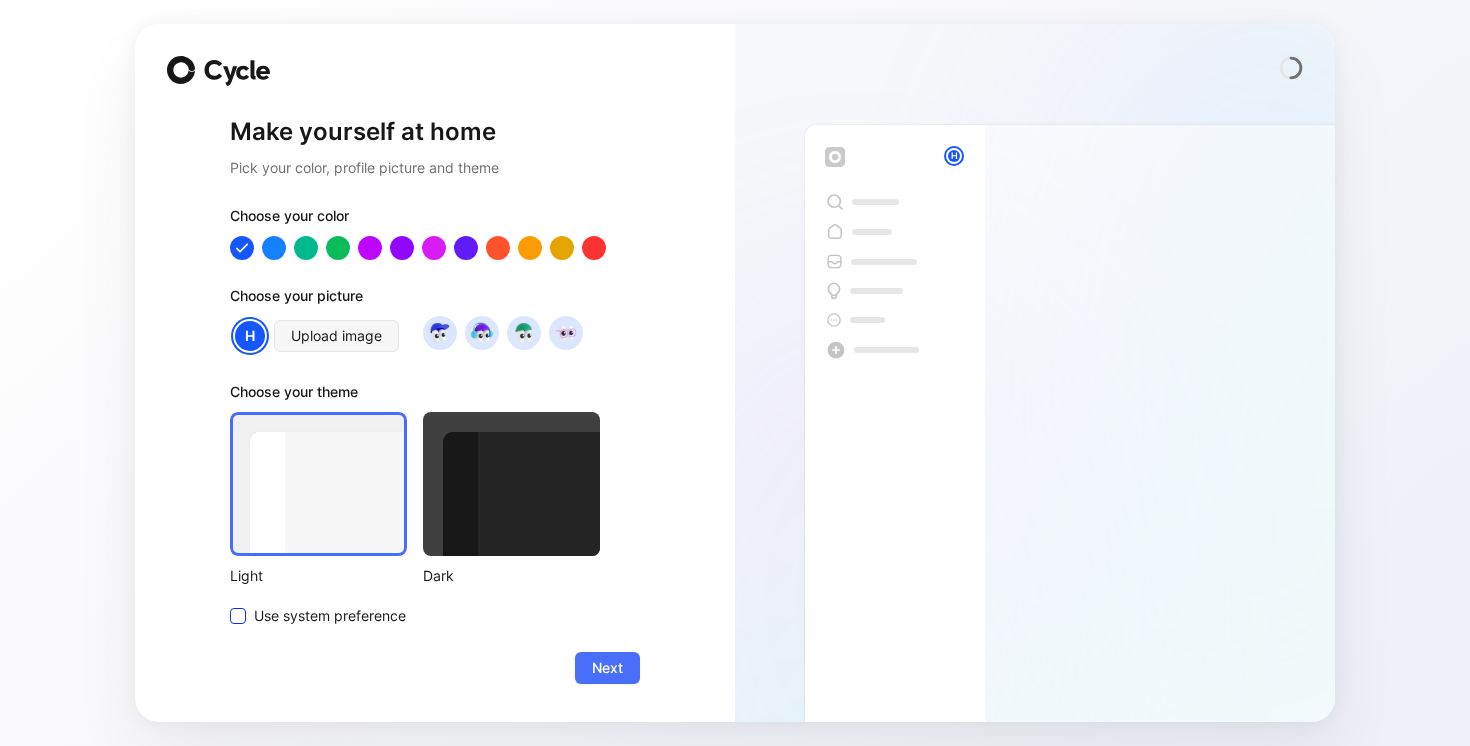 click on "Use system preference" at bounding box center [230, 604] 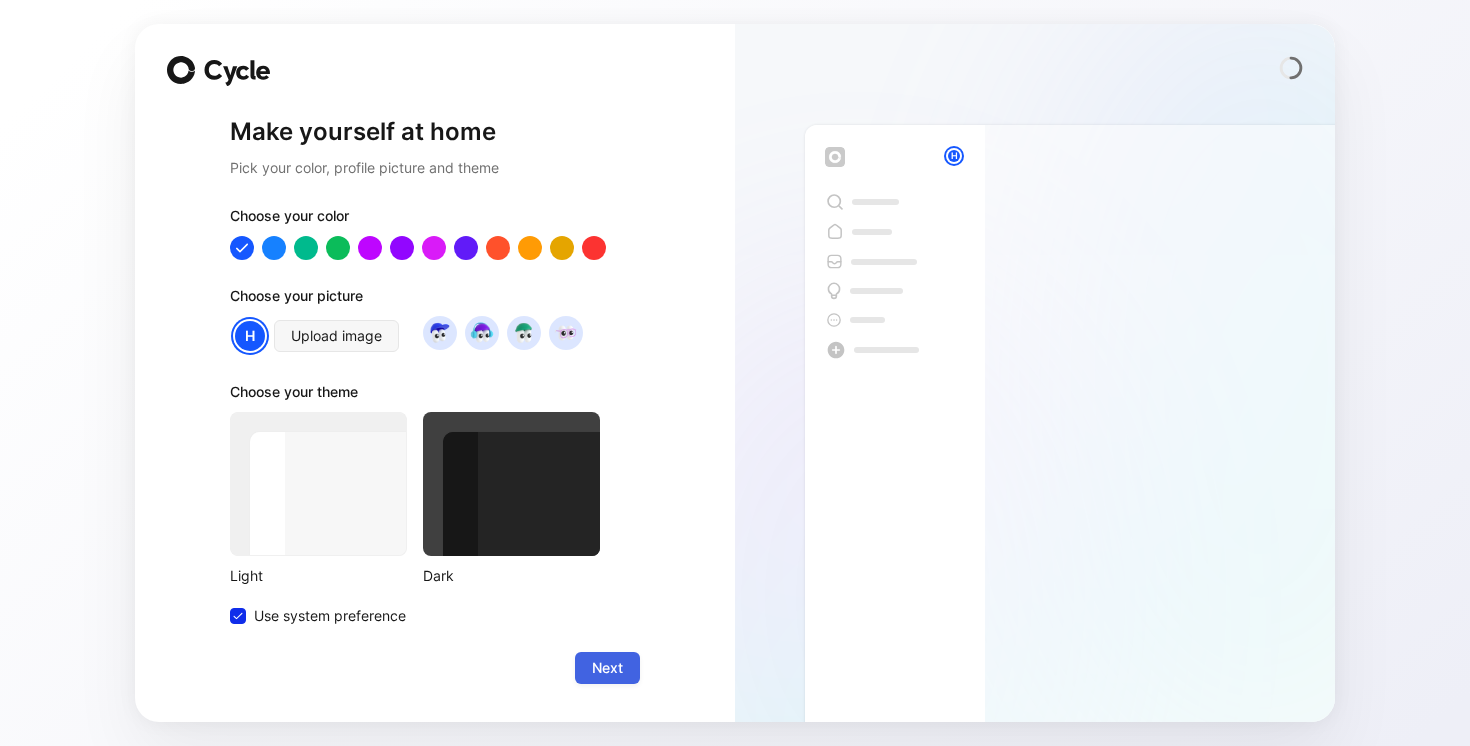click on "Next" at bounding box center [607, 668] 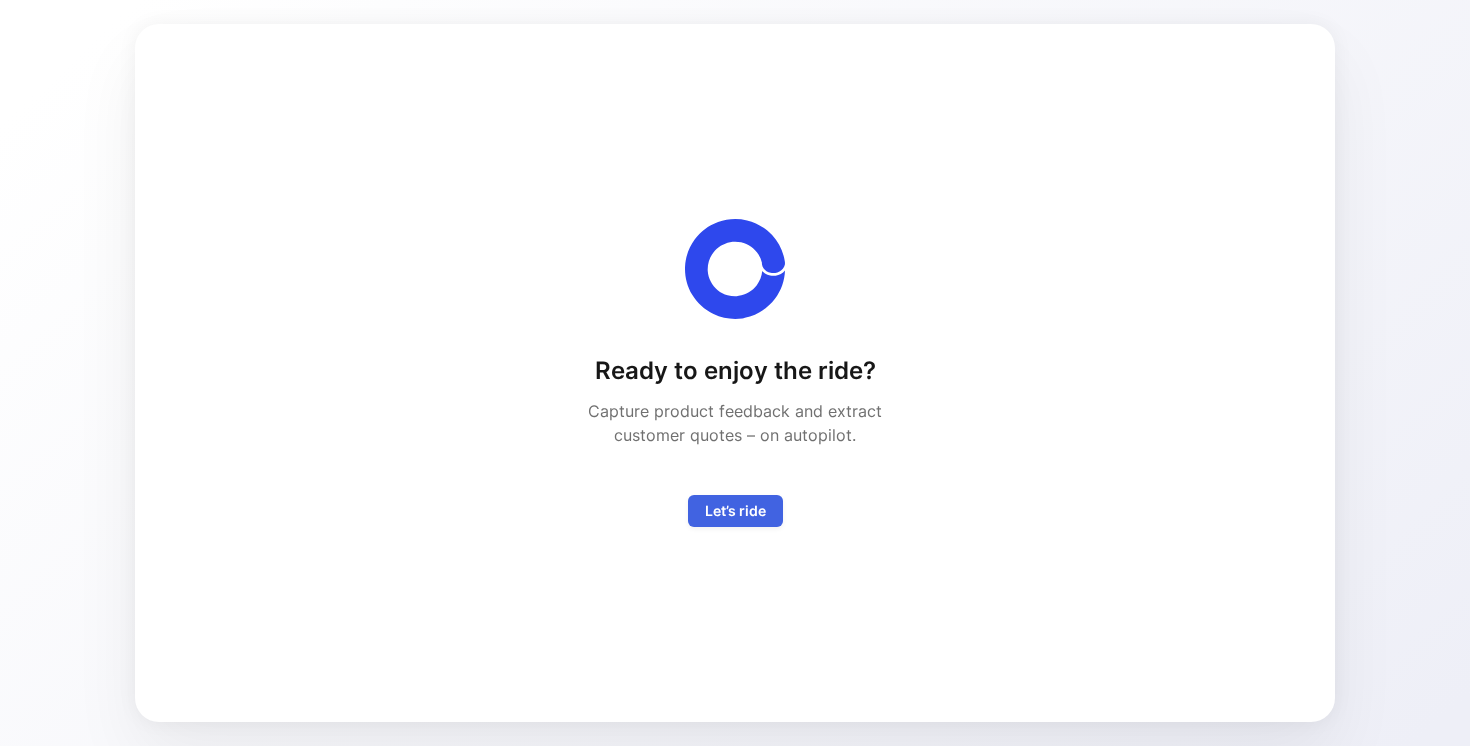 click on "Let’s ride" at bounding box center [735, 511] 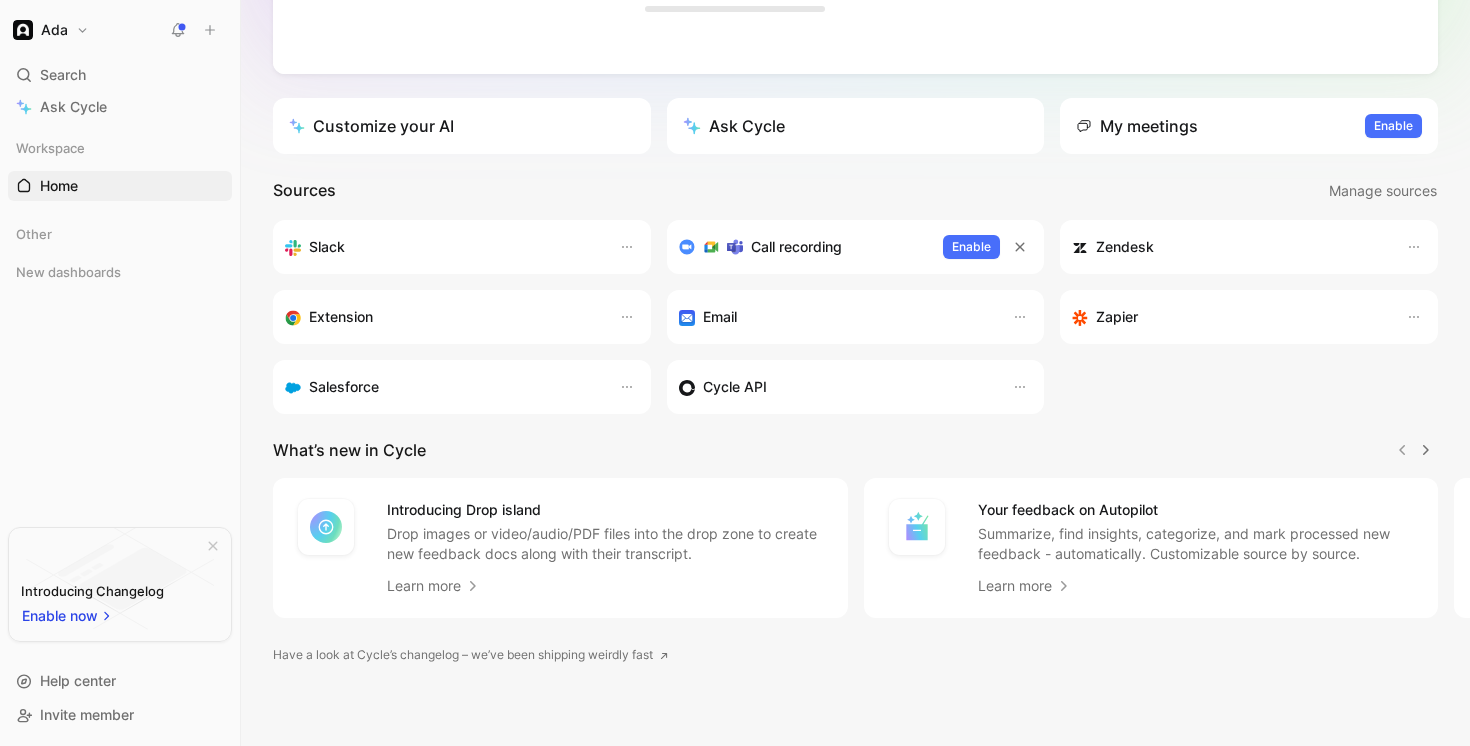 scroll, scrollTop: 0, scrollLeft: 0, axis: both 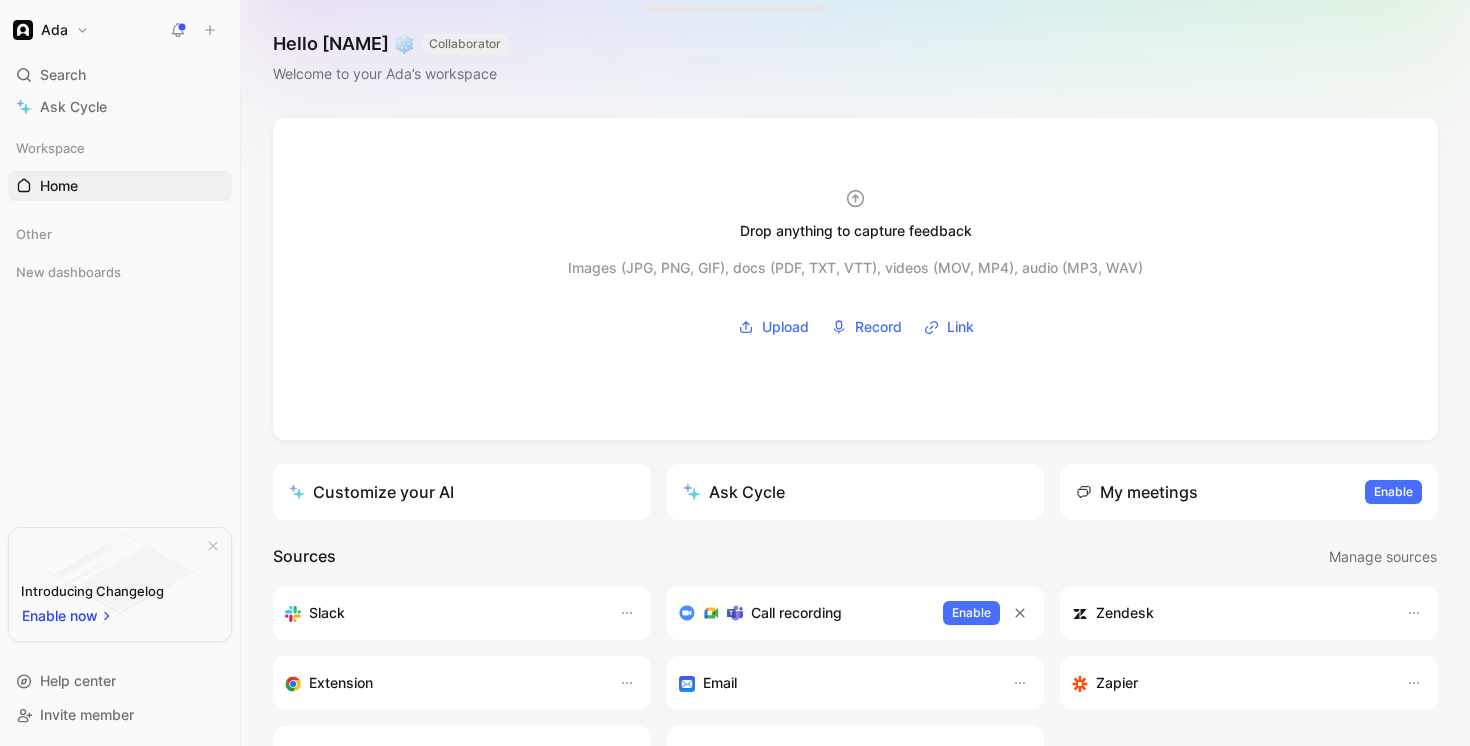 click on "Ada" at bounding box center [51, 30] 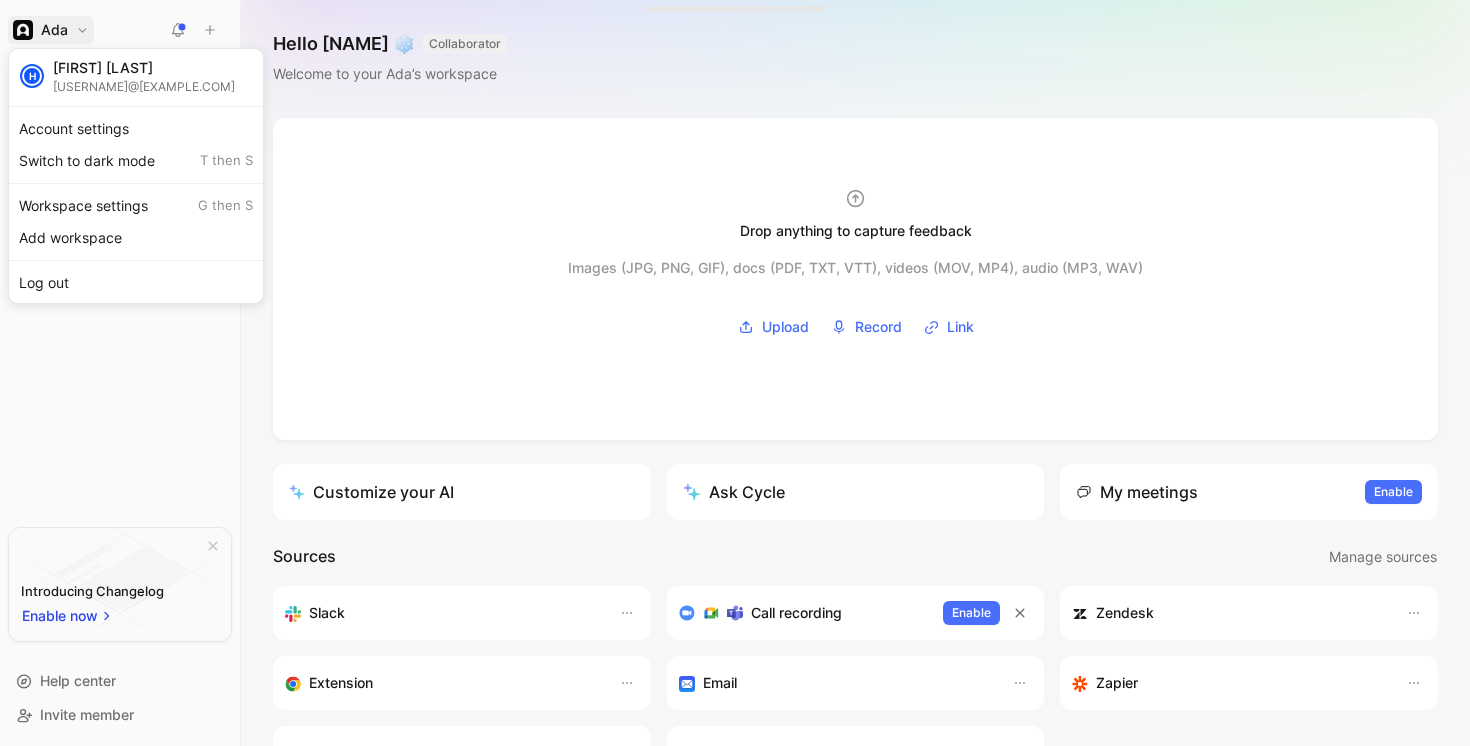 click at bounding box center [735, 373] 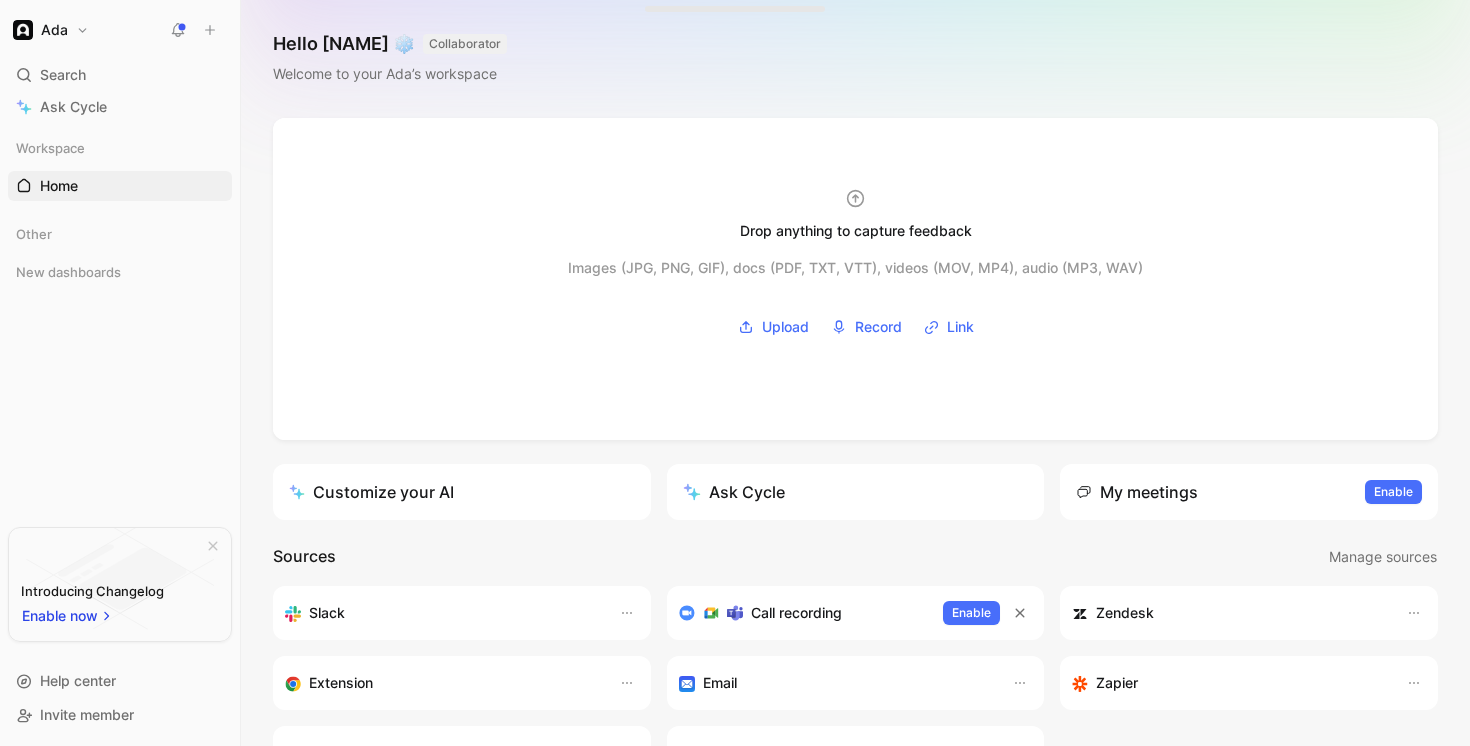 scroll, scrollTop: 377, scrollLeft: 0, axis: vertical 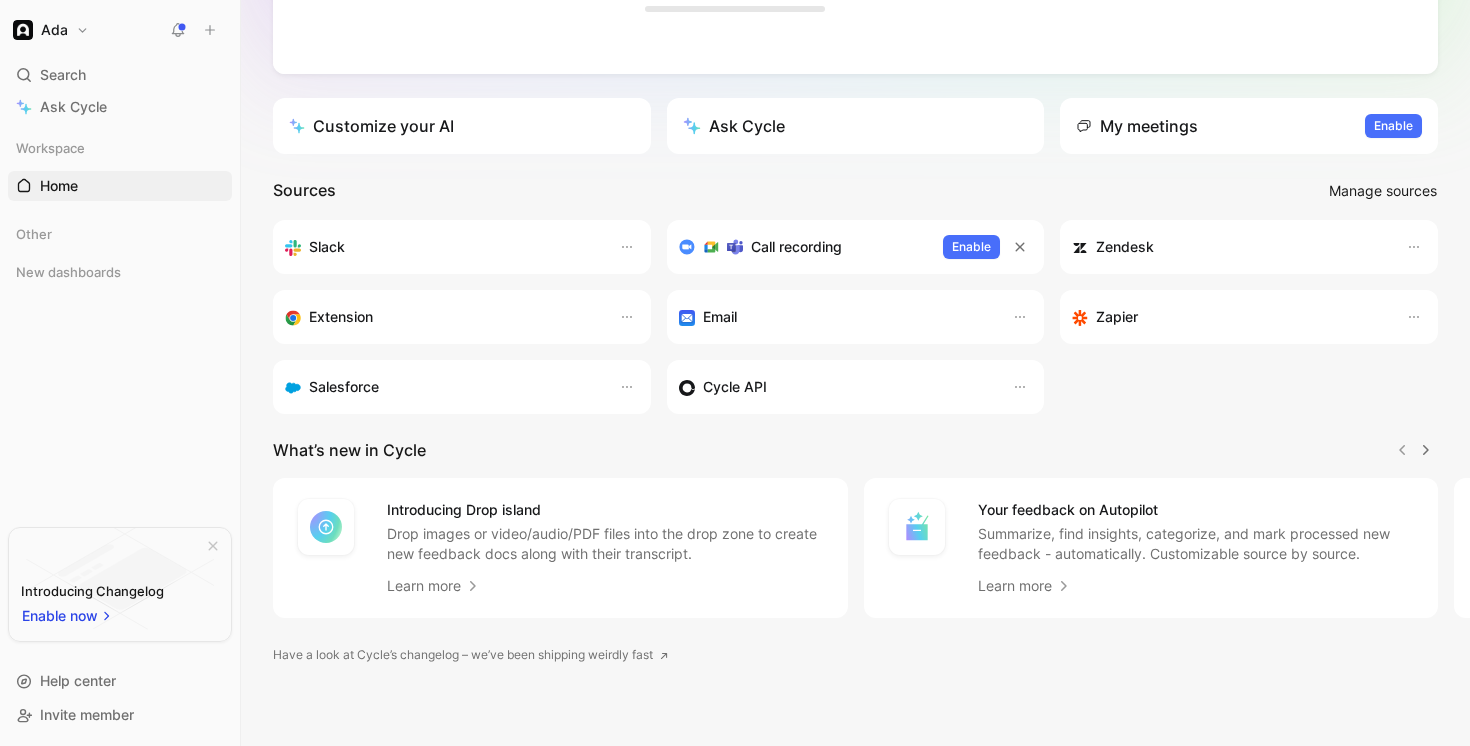 click on "Manage sources" at bounding box center [1383, 191] 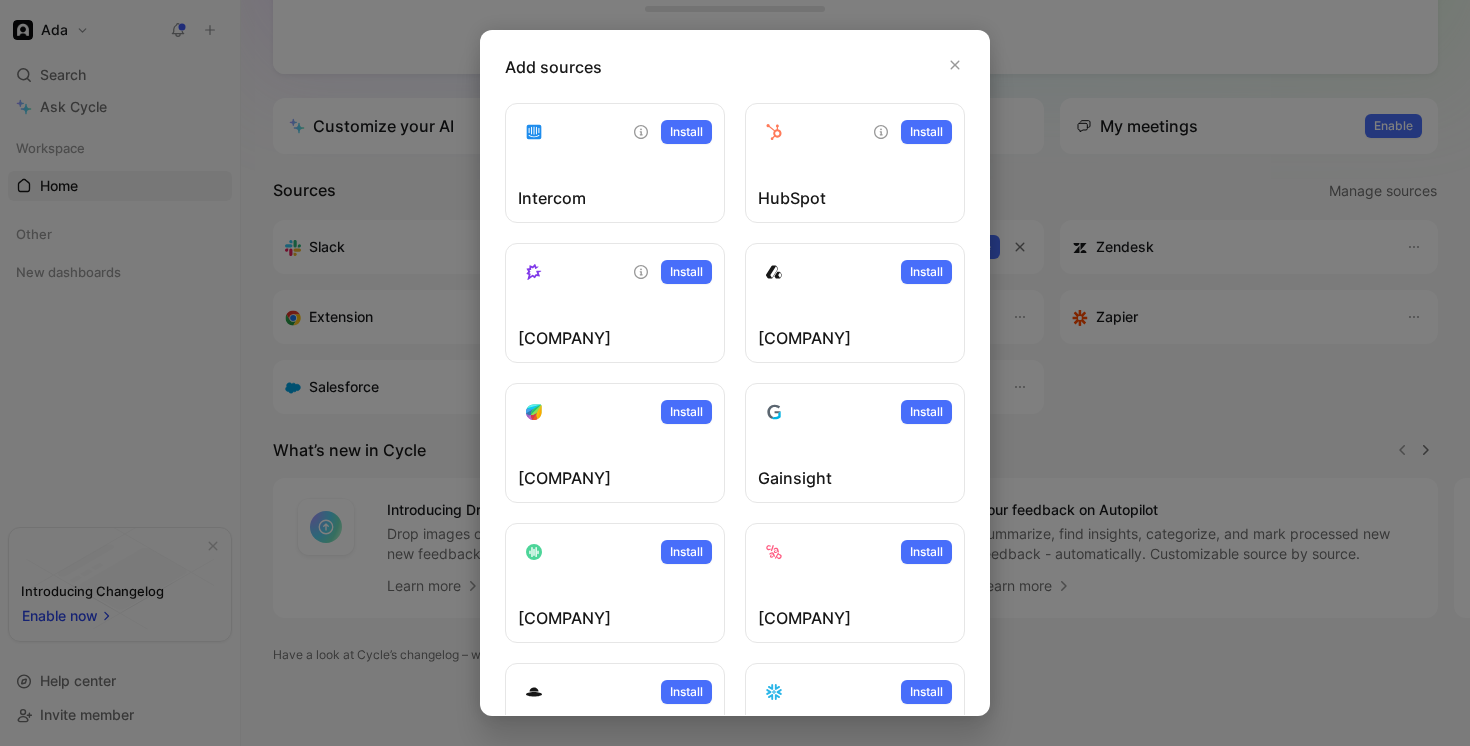click at bounding box center (735, 373) 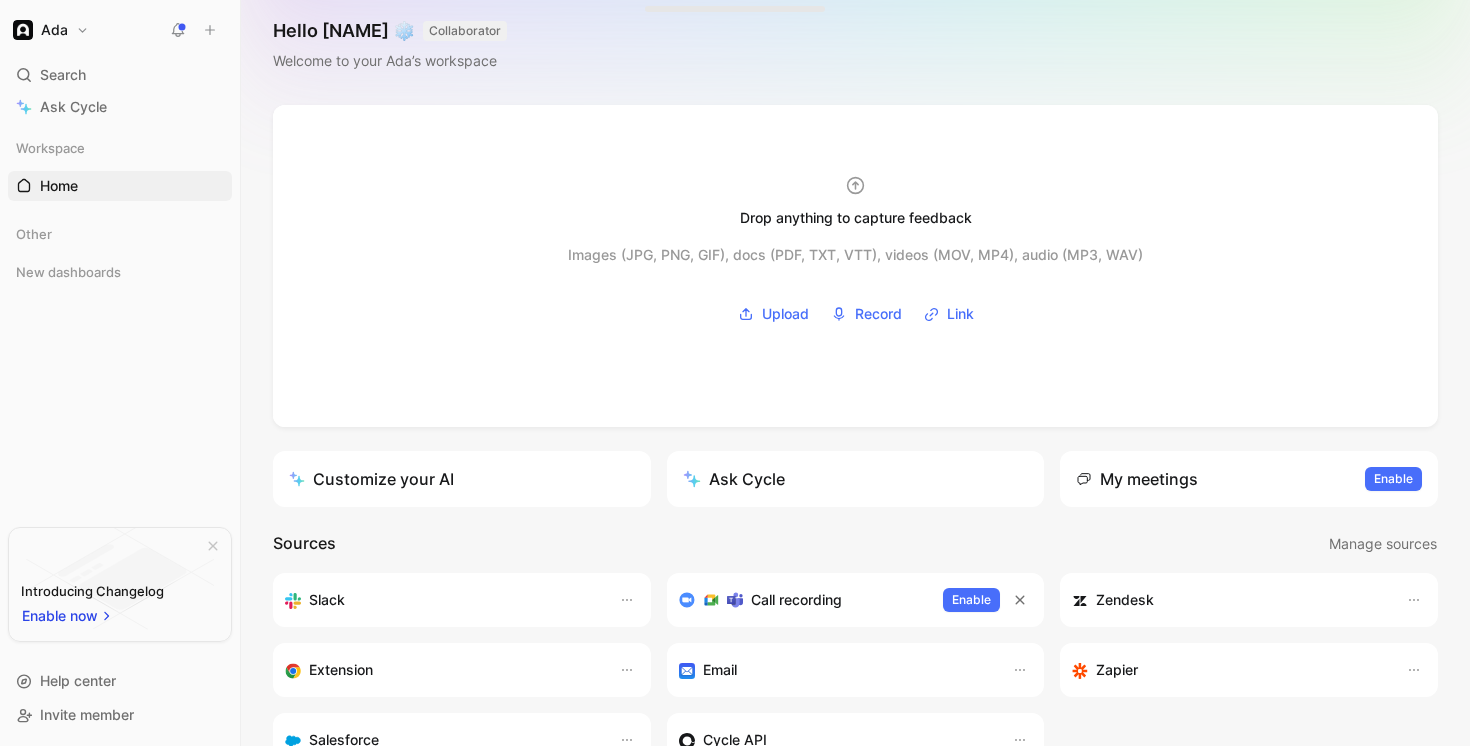 scroll, scrollTop: 0, scrollLeft: 0, axis: both 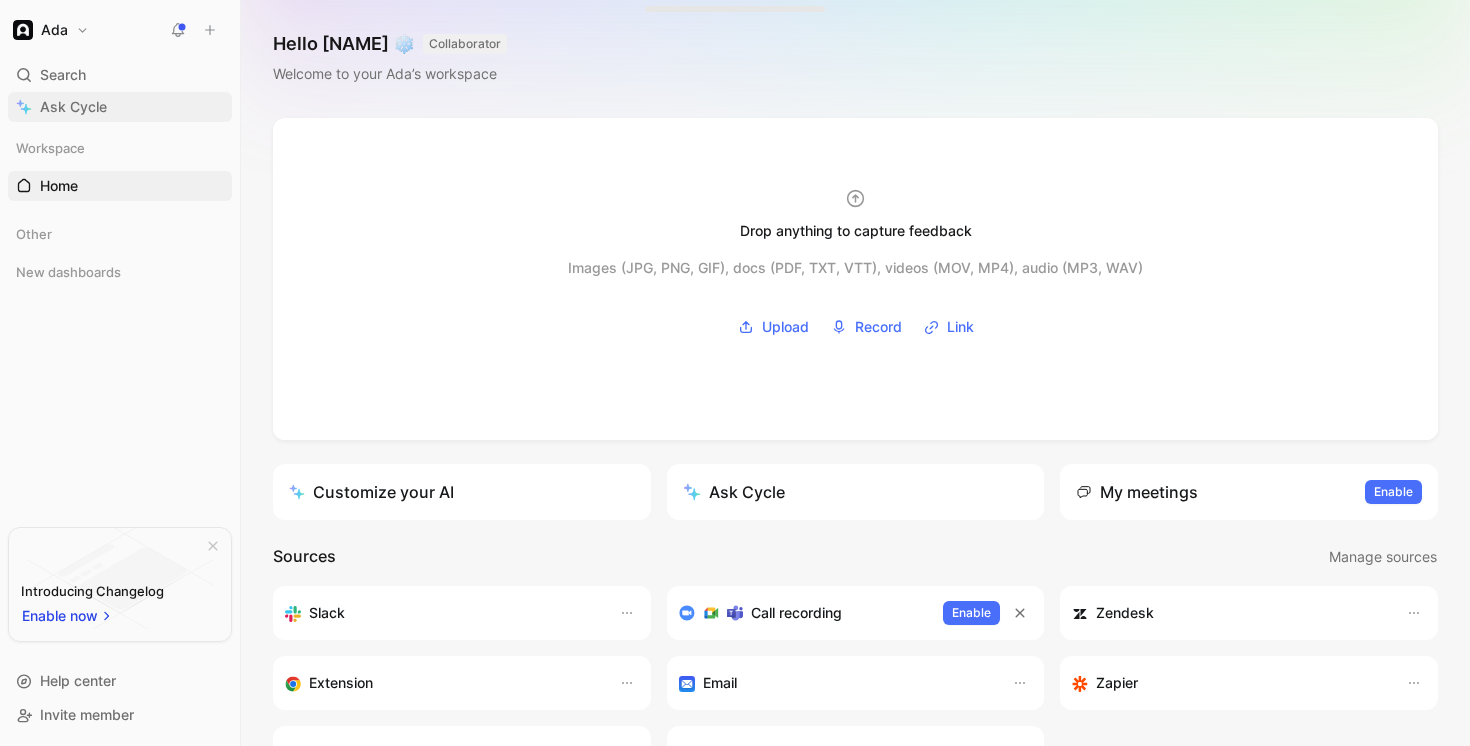 click on "Ask Cycle" at bounding box center (120, 107) 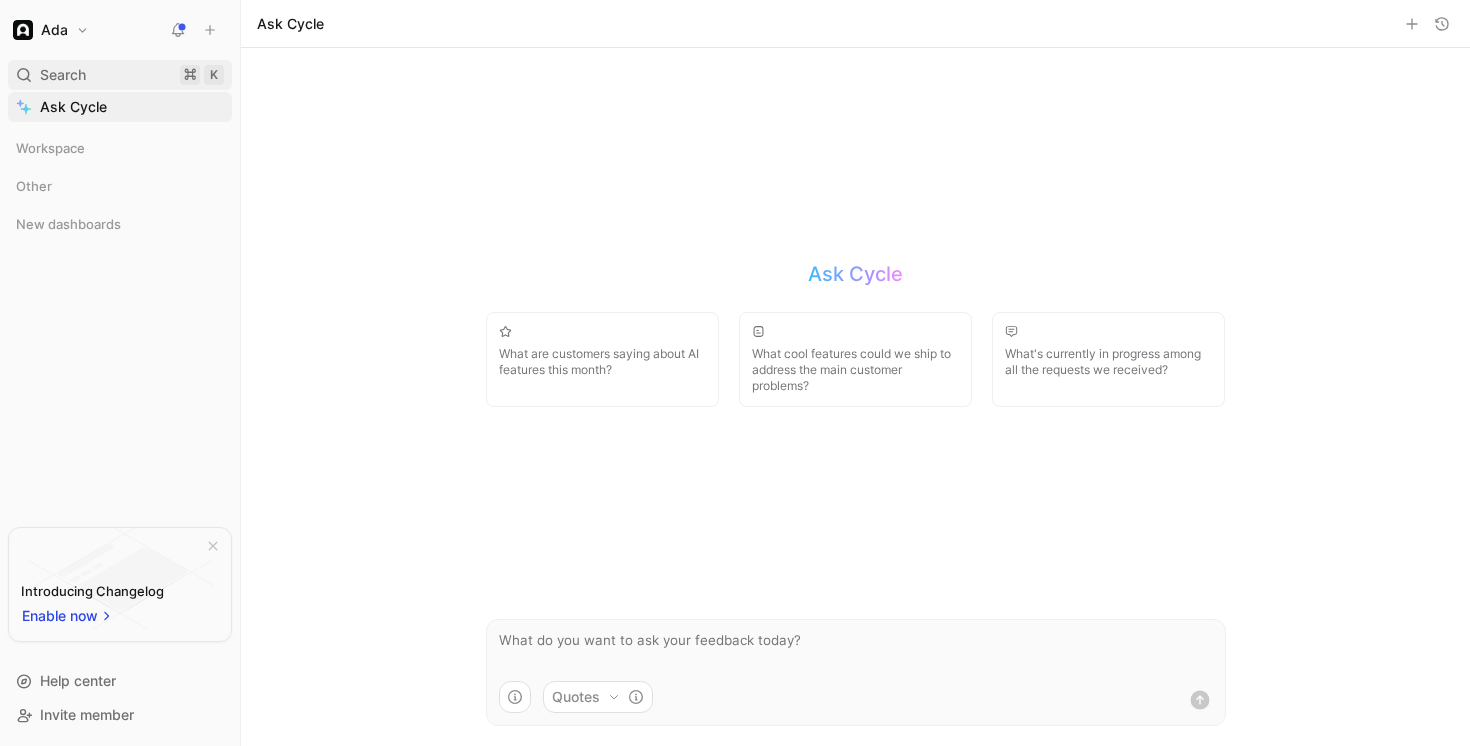 click on "Search ⌘ K" at bounding box center (120, 75) 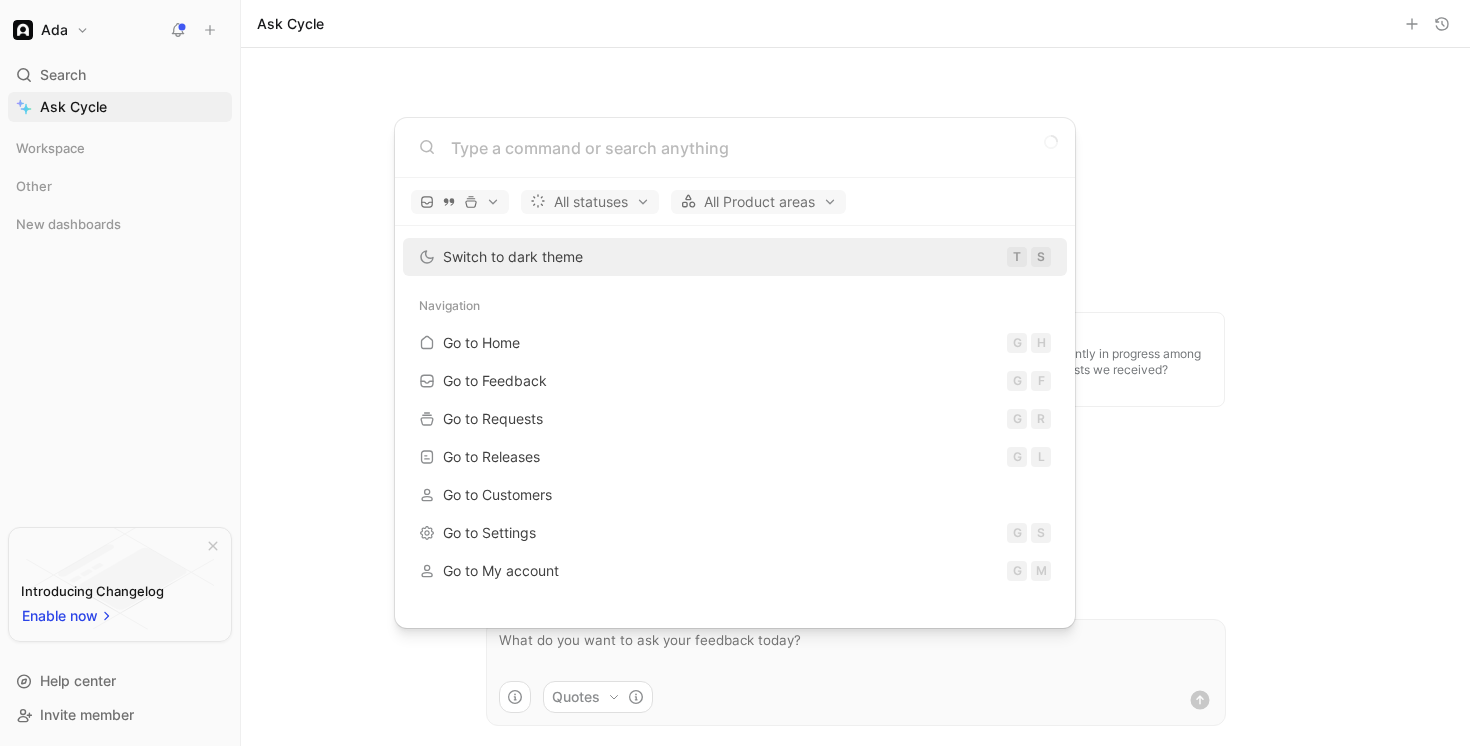 click on "Ada Search ⌘ K Ask Cycle Workspace Other New dashboards
To pick up a draggable item, press the space bar.
While dragging, use the arrow keys to move the item.
Press space again to drop the item in its new position, or press escape to cancel.
Introducing Changelog Enable now Help center Invite member Ask Cycle Ask Cycle What are customers saying about AI features this month? What cool features could we ship to address the main customer problems? What's currently in progress among all the requests we received? Quotes Dismiss popup All statuses All   Product areas Switch to dark theme T S Navigation Go to Home G H Go to Feedback G F Go to Requests G R Go to Releases G L Go to Customers Go to Settings G S Go to My account G M" at bounding box center [735, 373] 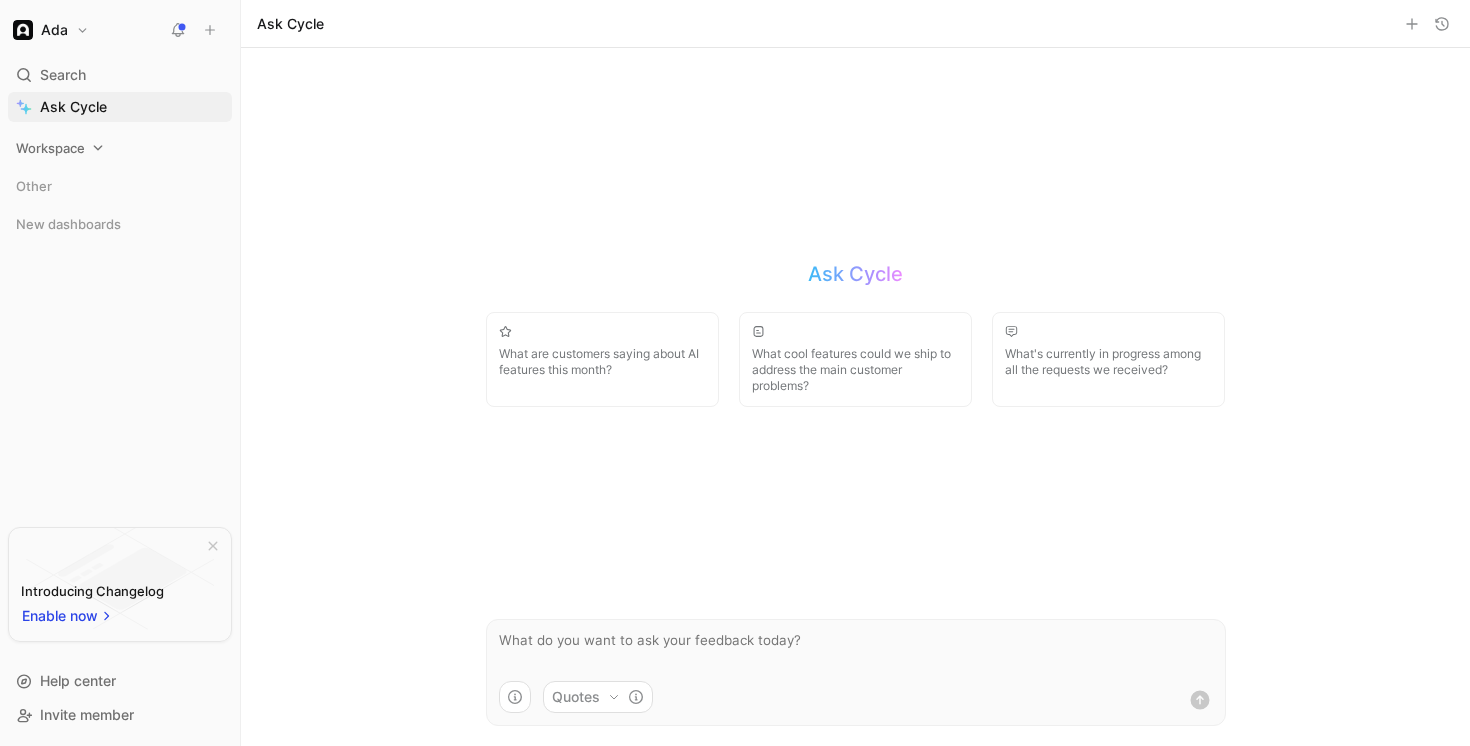 click on "Workspace" at bounding box center (50, 148) 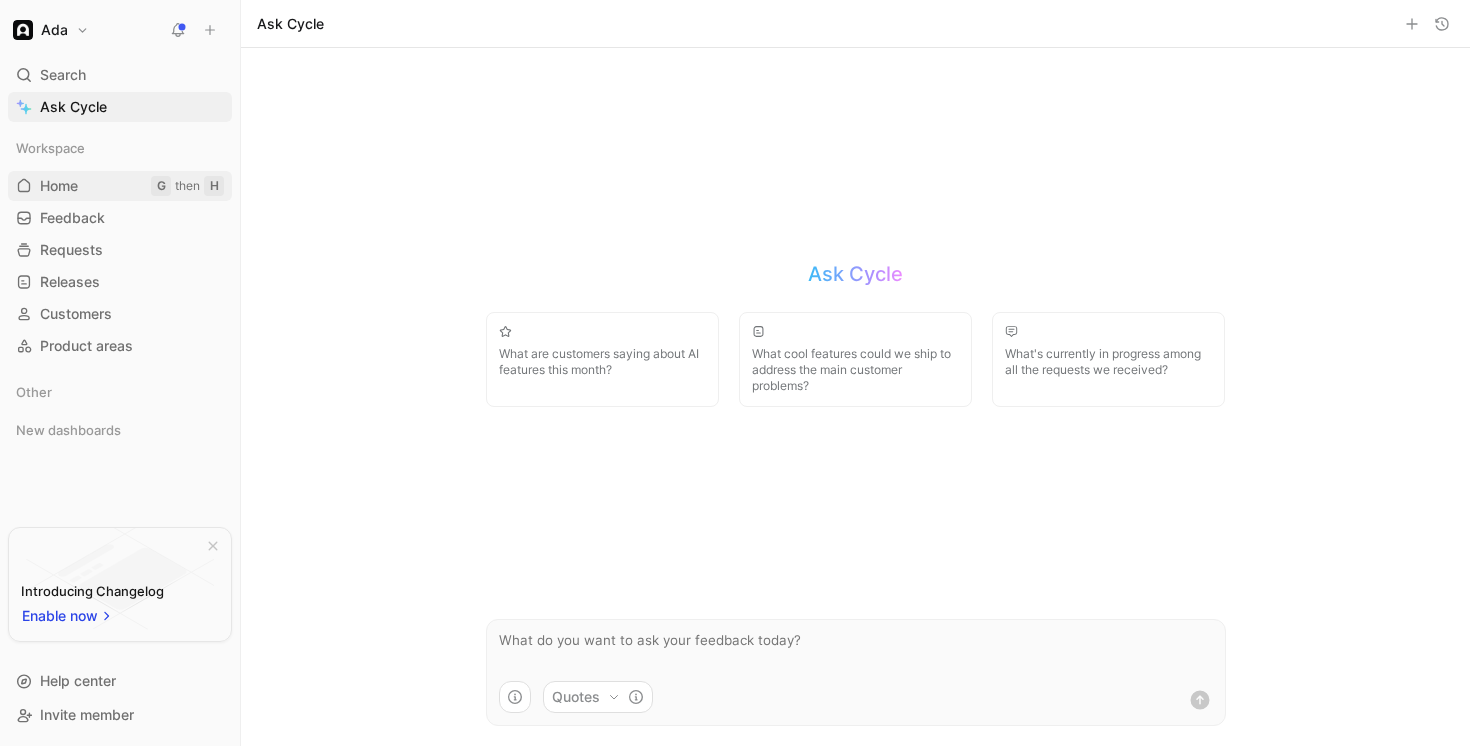 click on "Home" at bounding box center (59, 186) 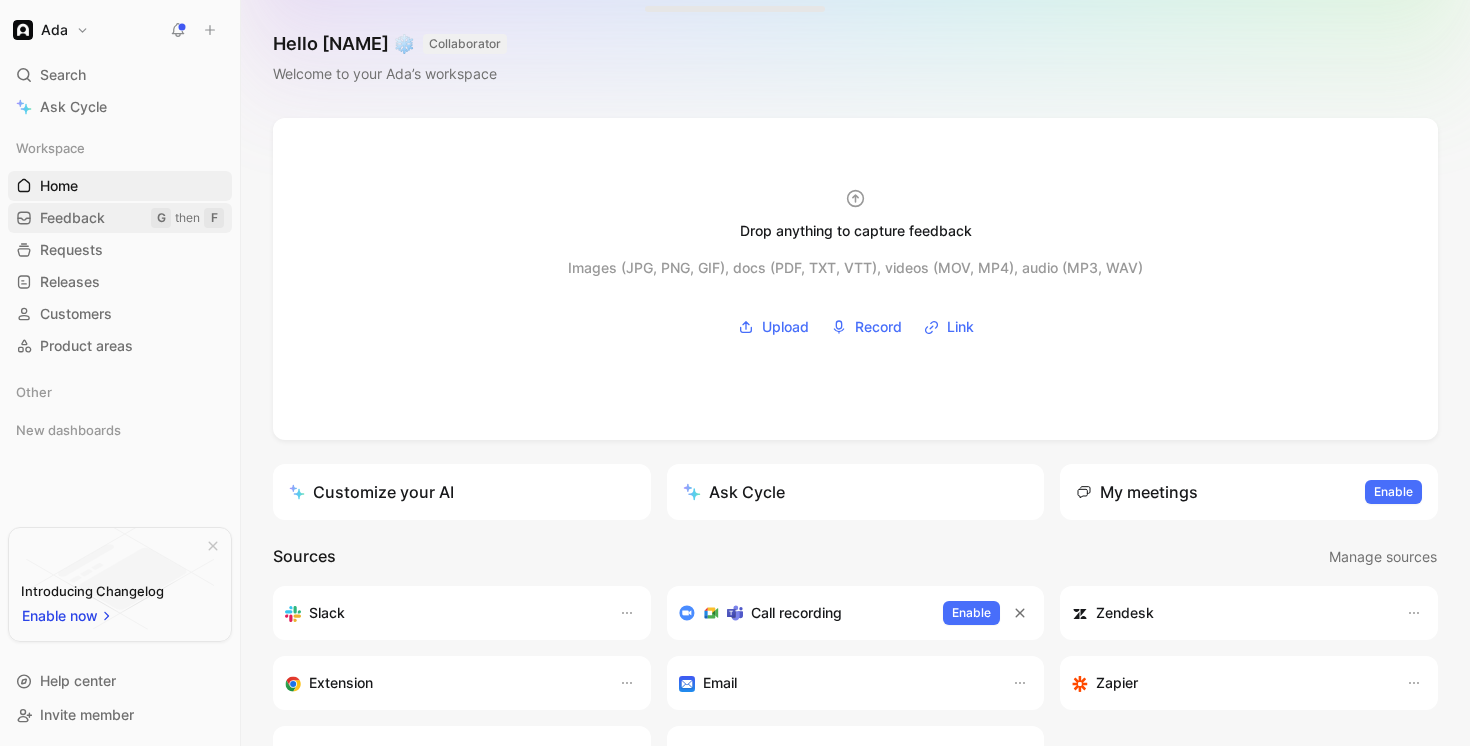 click on "Feedback" at bounding box center [72, 218] 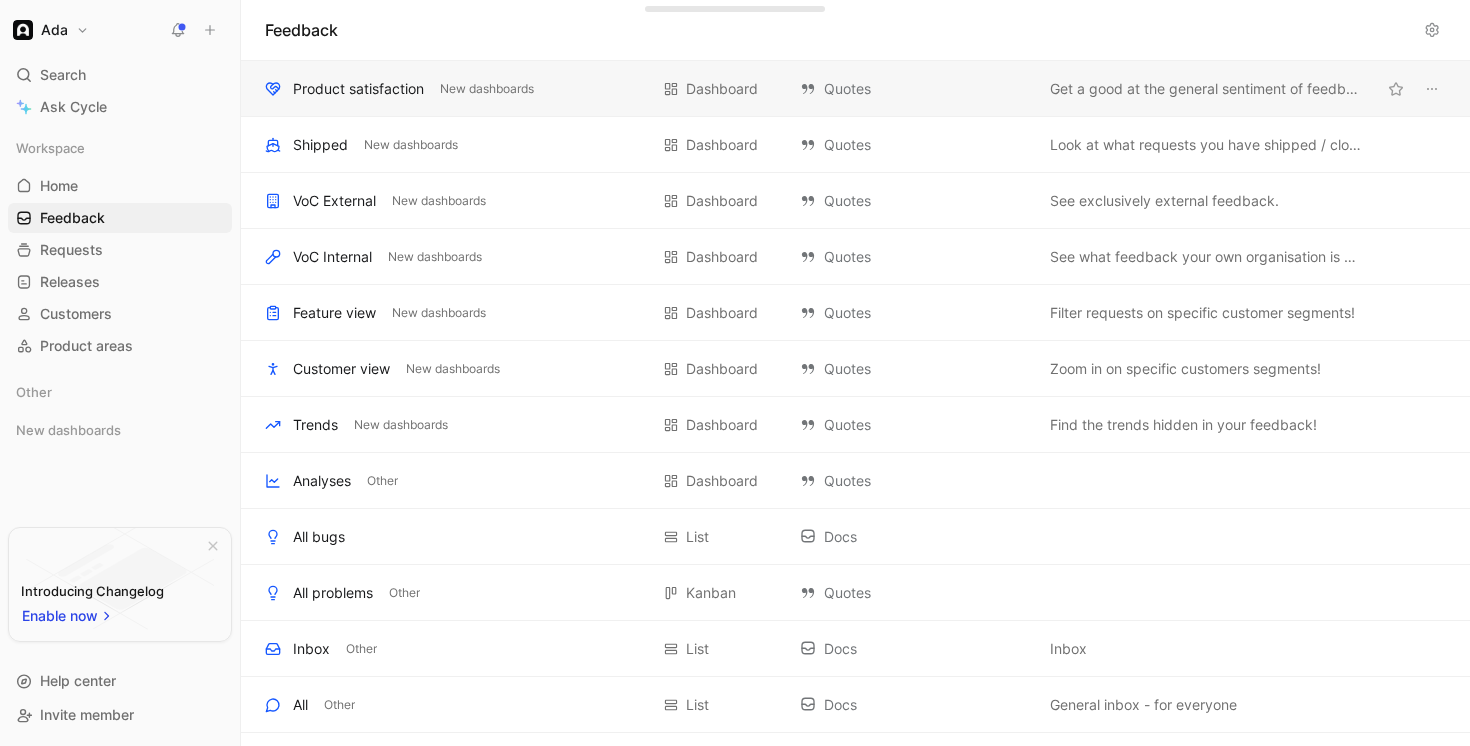 click on "Product satisfaction" at bounding box center [358, 89] 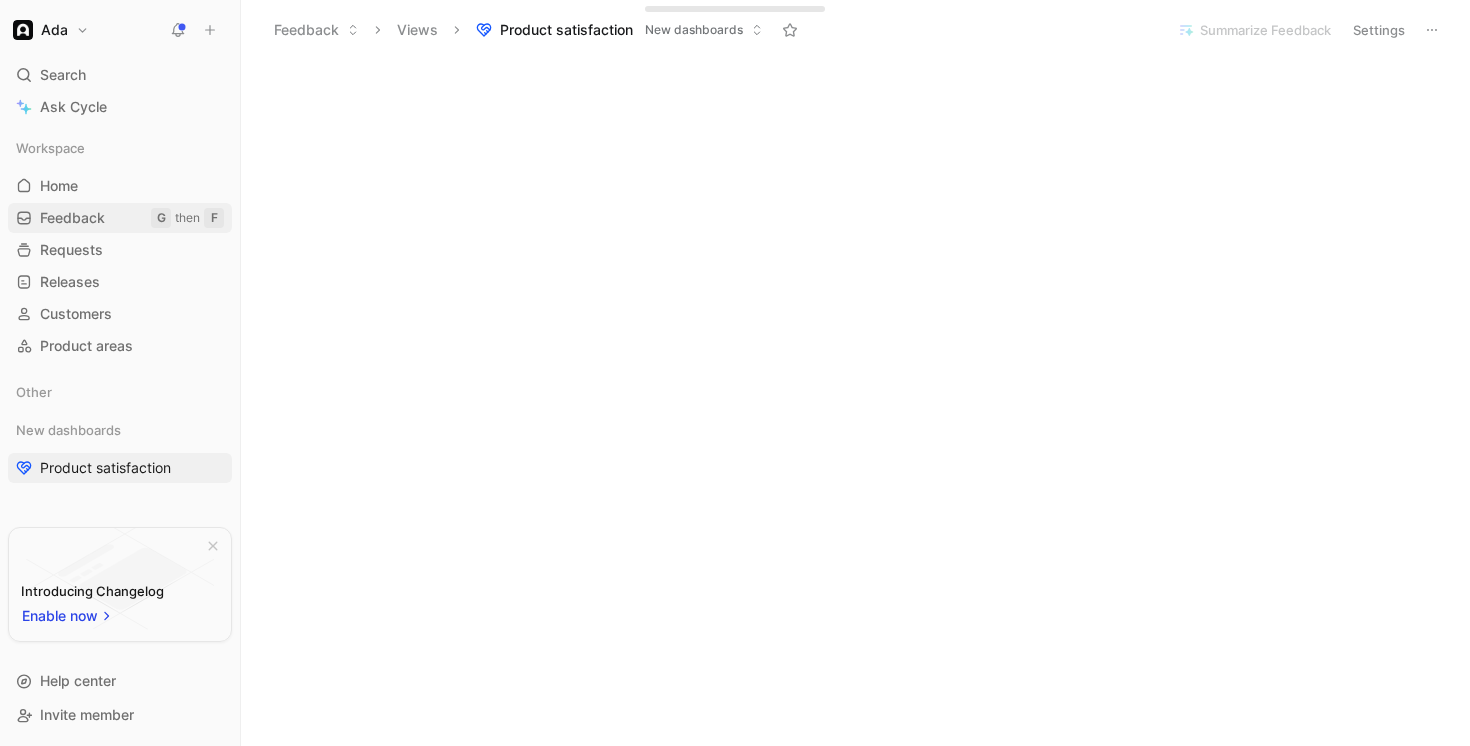click on "Feedback G then F" at bounding box center (120, 218) 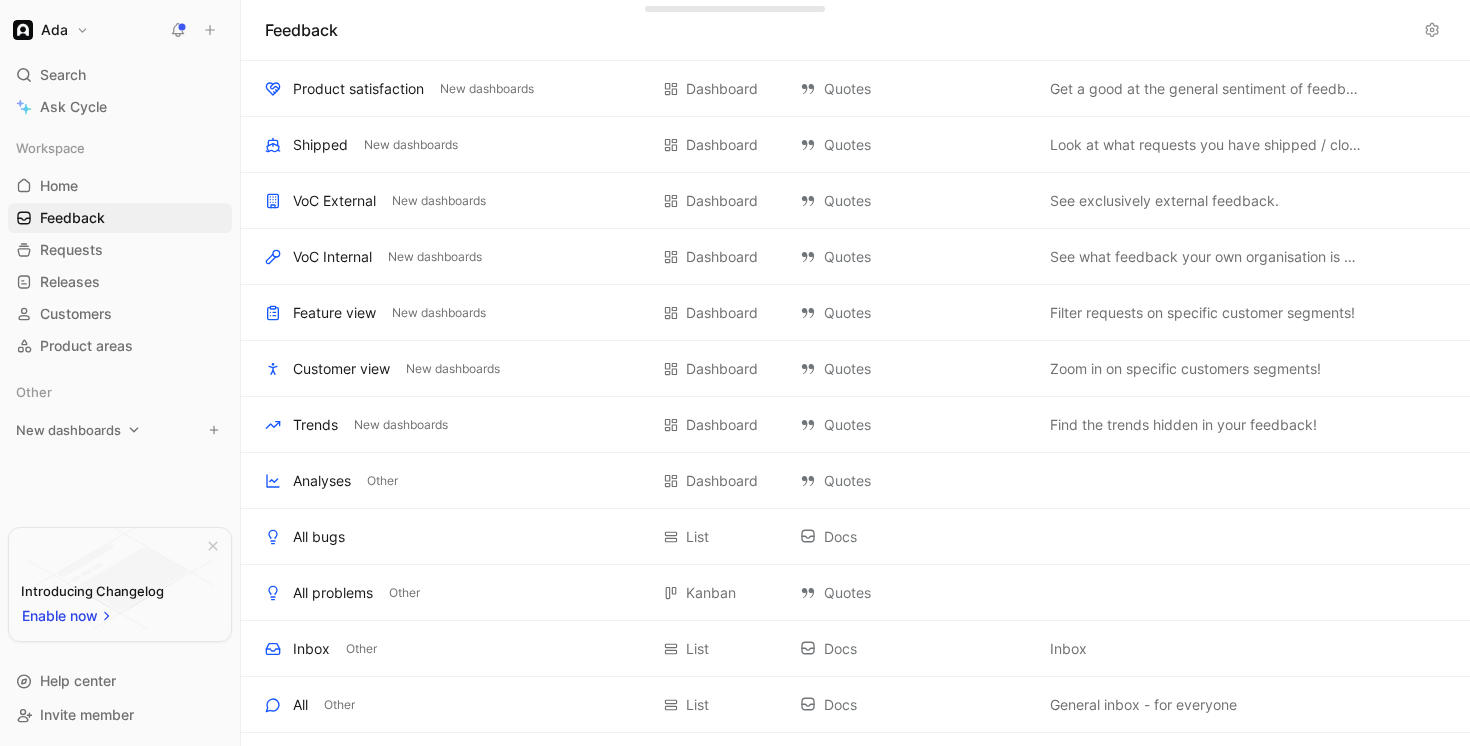 click on "New dashboards" at bounding box center (120, 430) 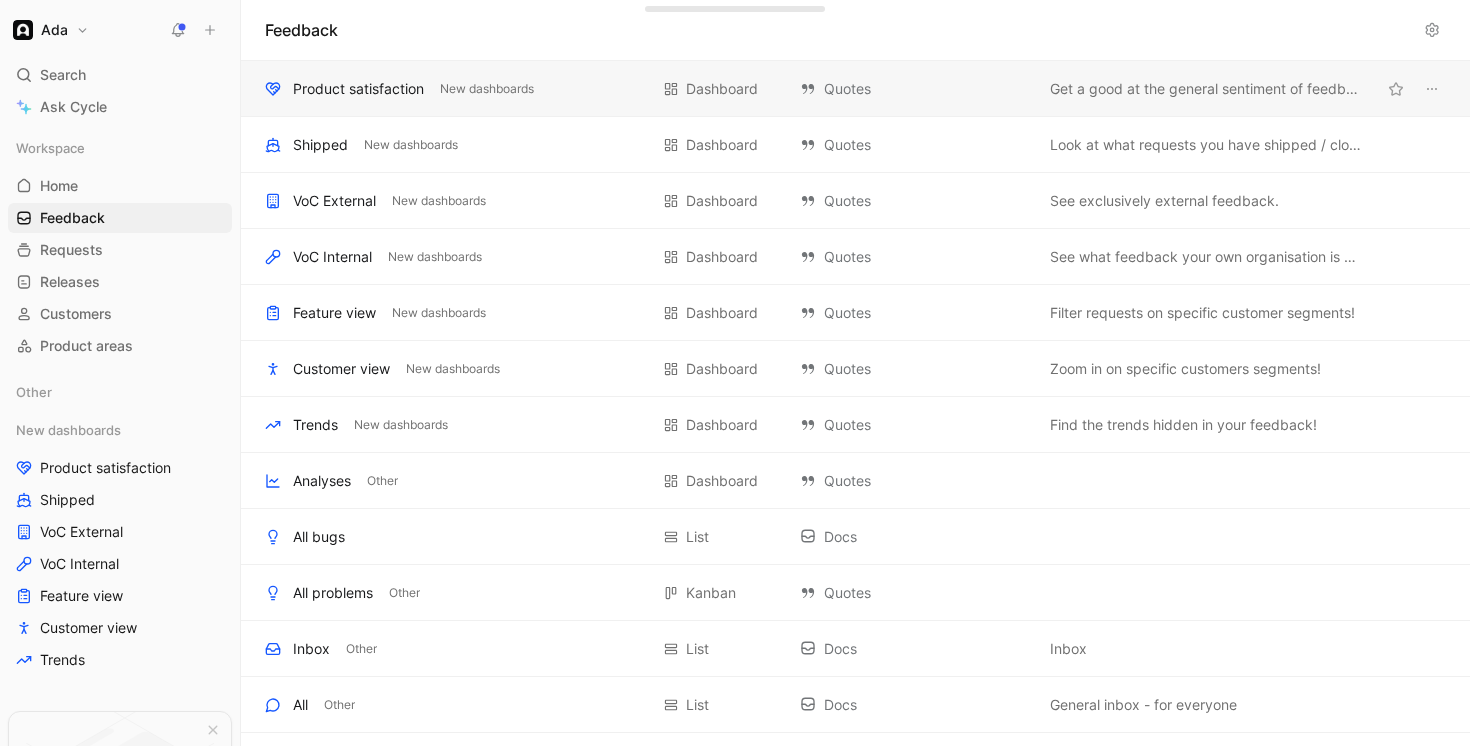 click on "Product satisfaction" at bounding box center [358, 89] 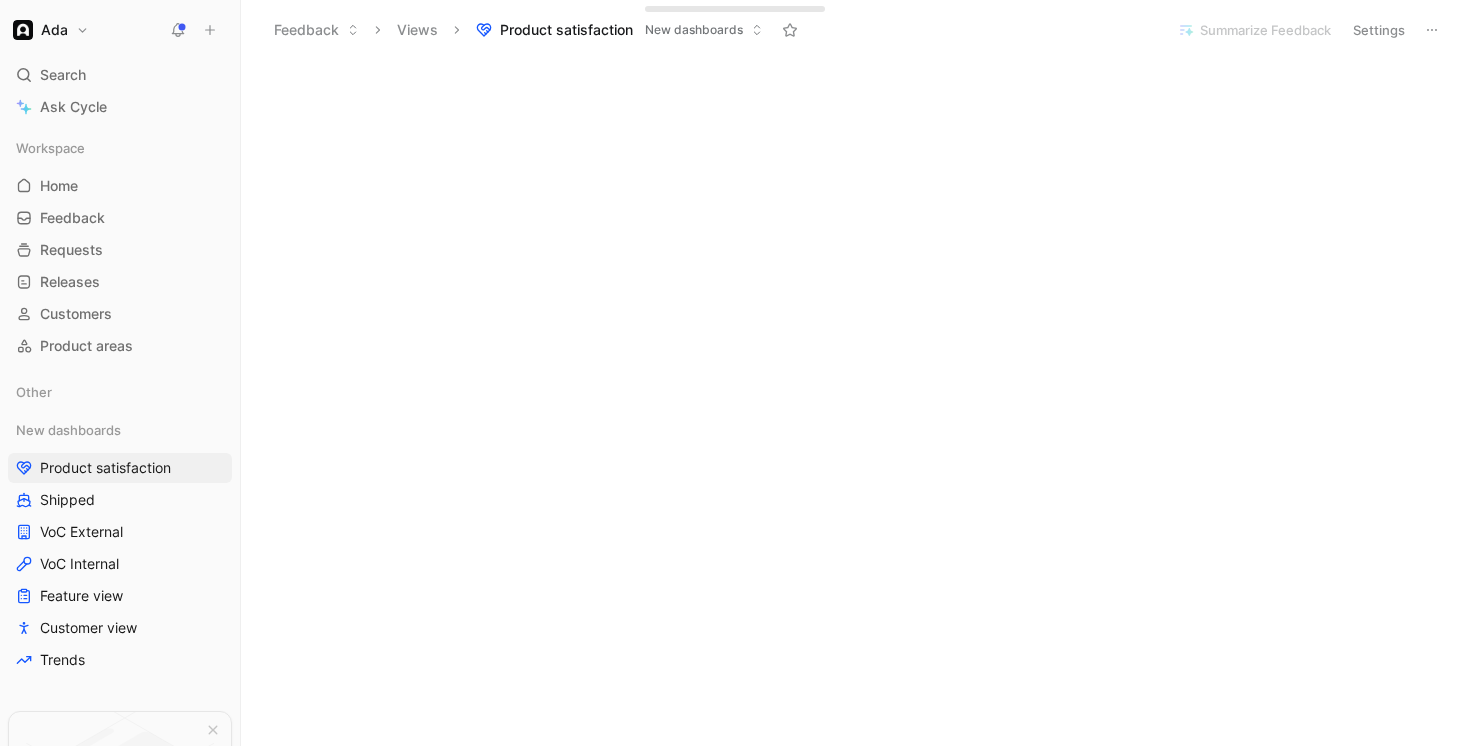 scroll, scrollTop: 791, scrollLeft: 0, axis: vertical 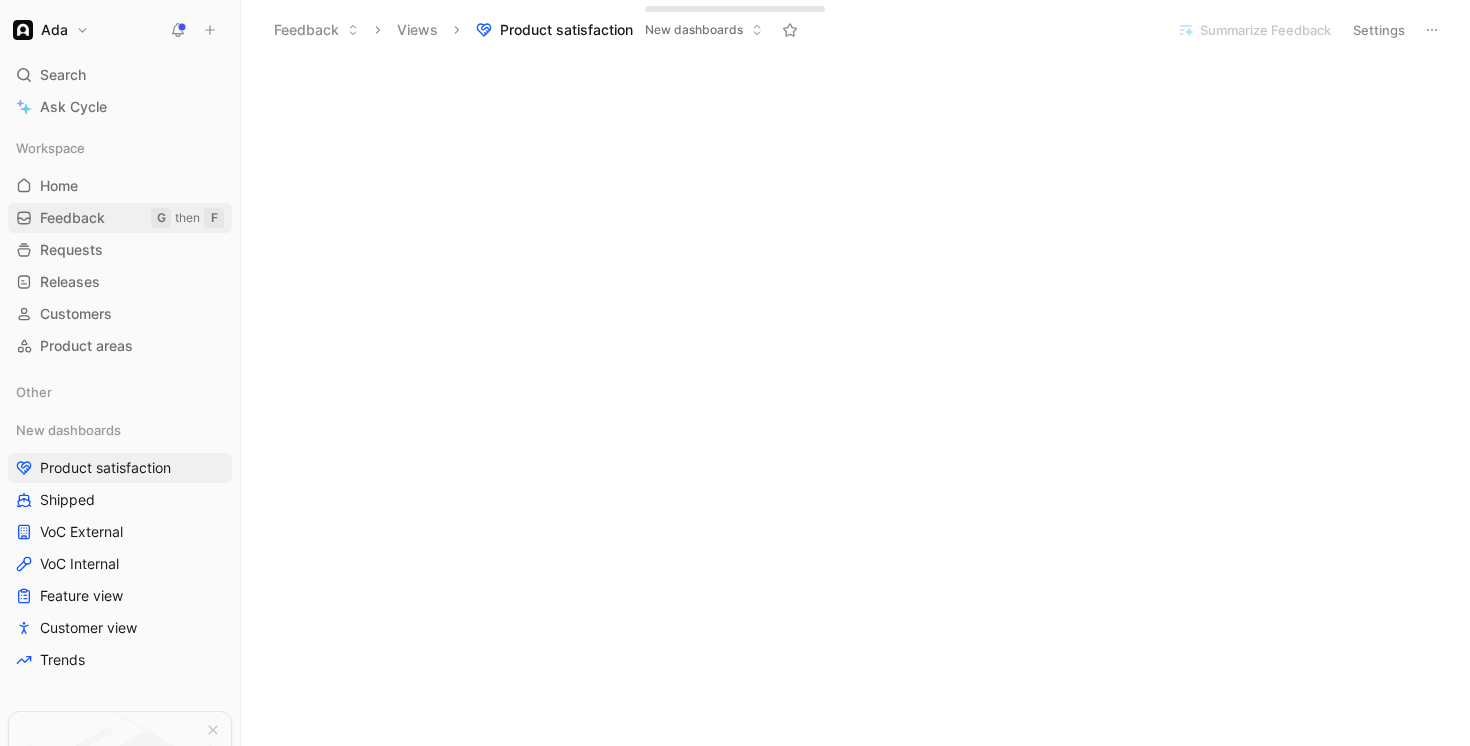 click on "Feedback" at bounding box center (72, 218) 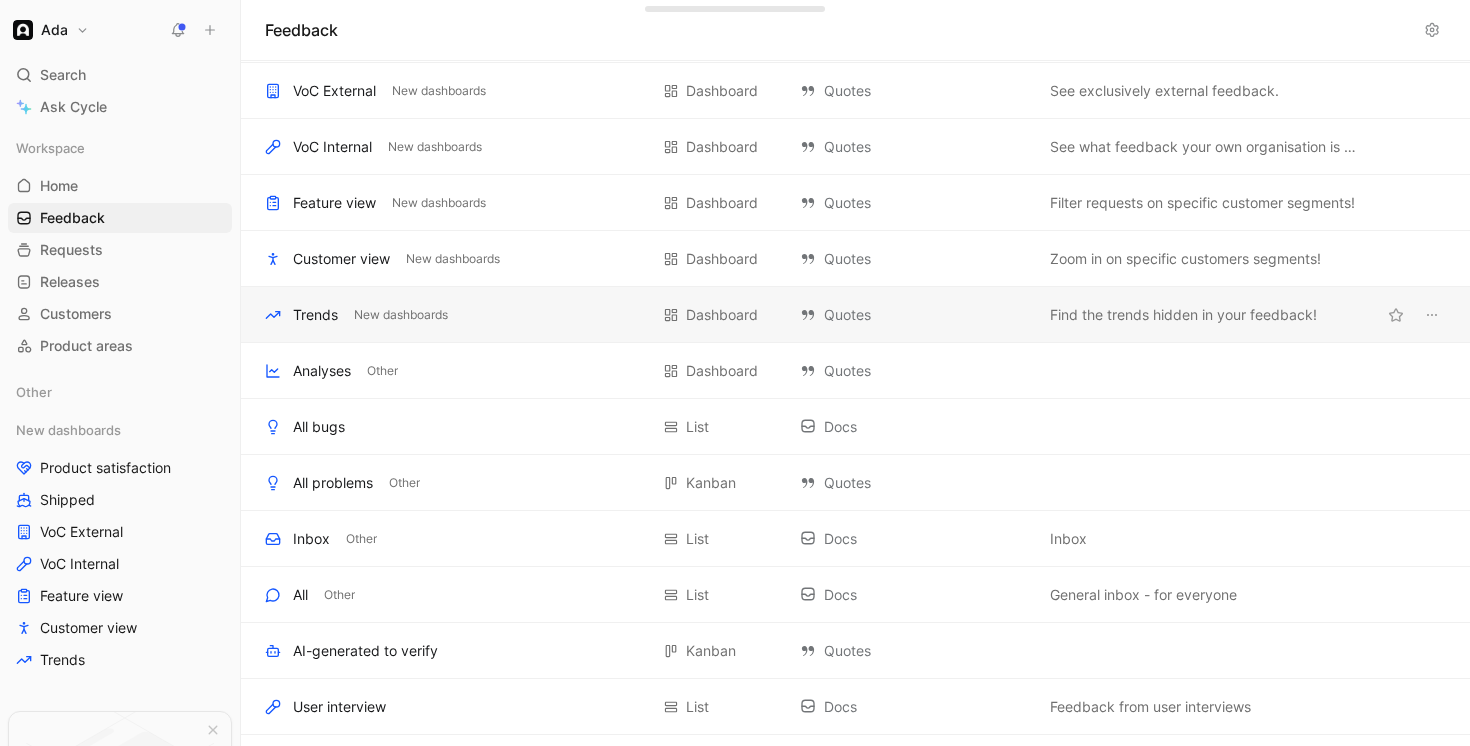 scroll, scrollTop: 119, scrollLeft: 0, axis: vertical 